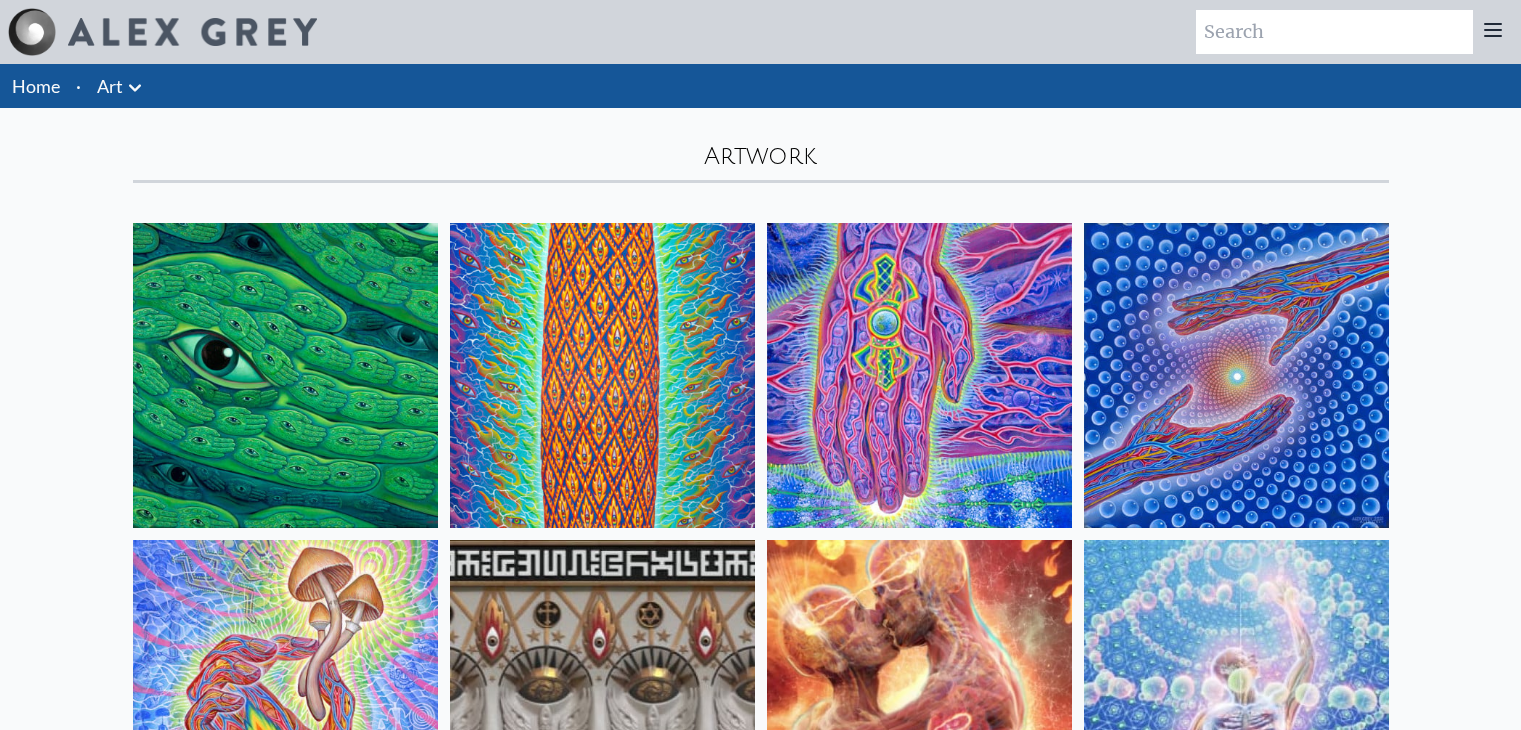 click on "Art
Writings
About" at bounding box center (760, 13716) 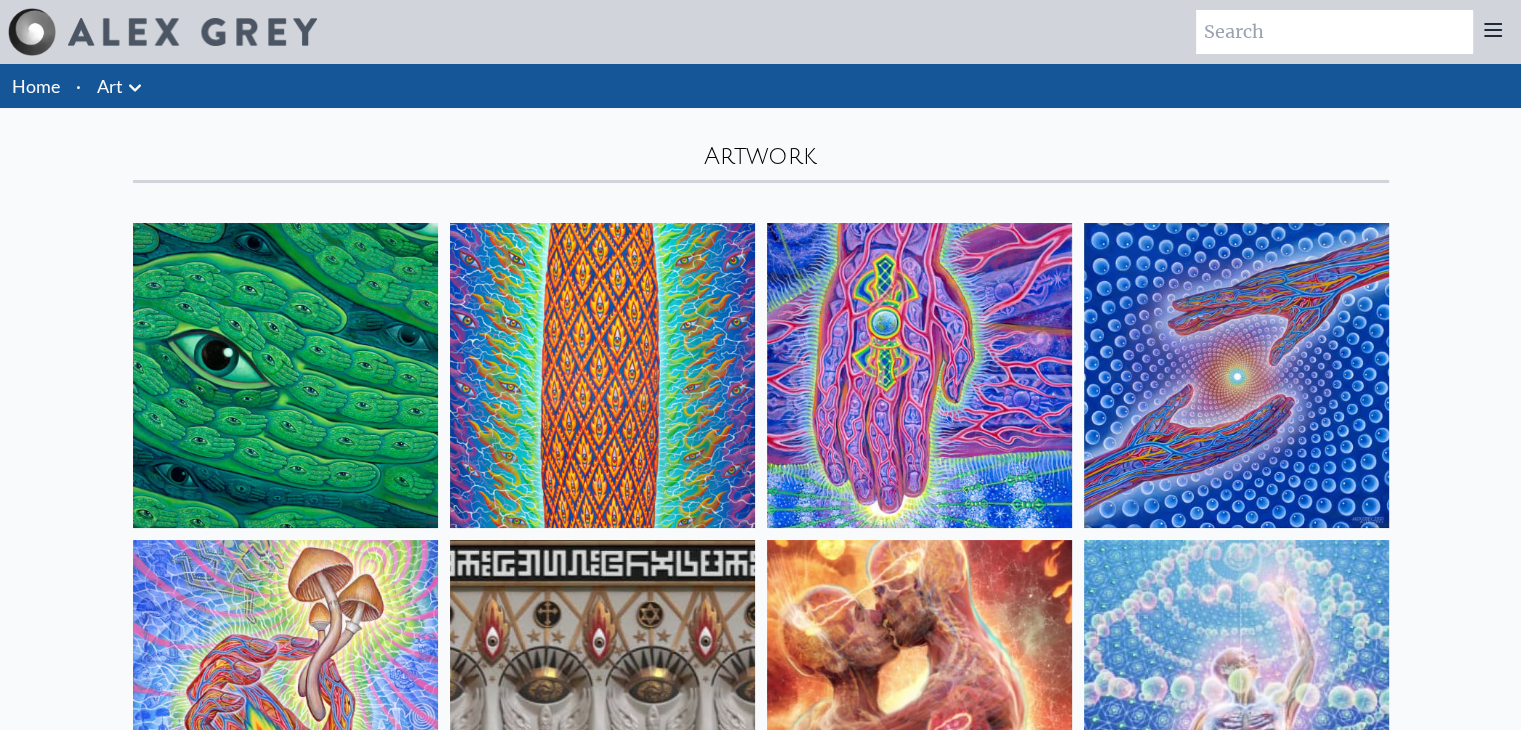 click at bounding box center [285, 375] 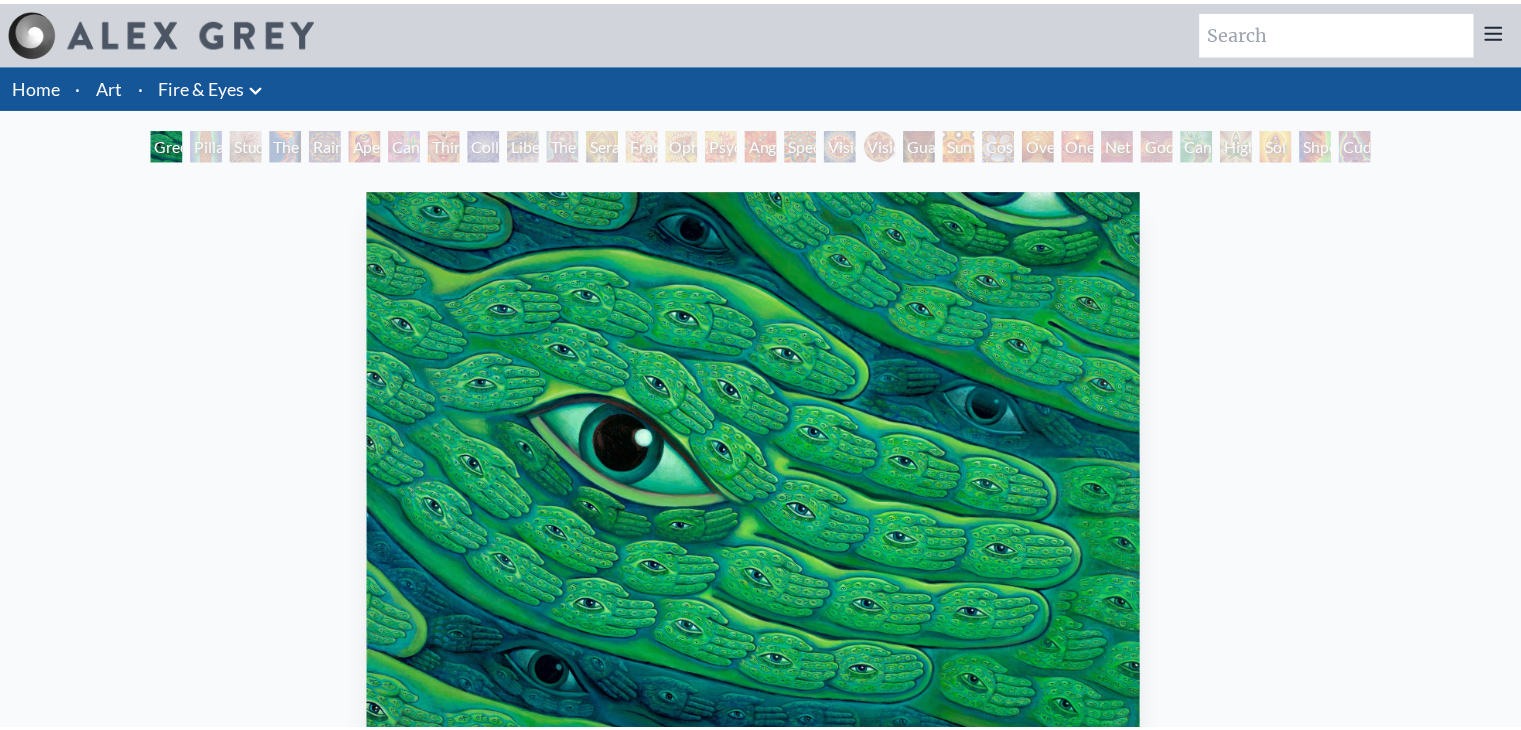 scroll, scrollTop: 0, scrollLeft: 0, axis: both 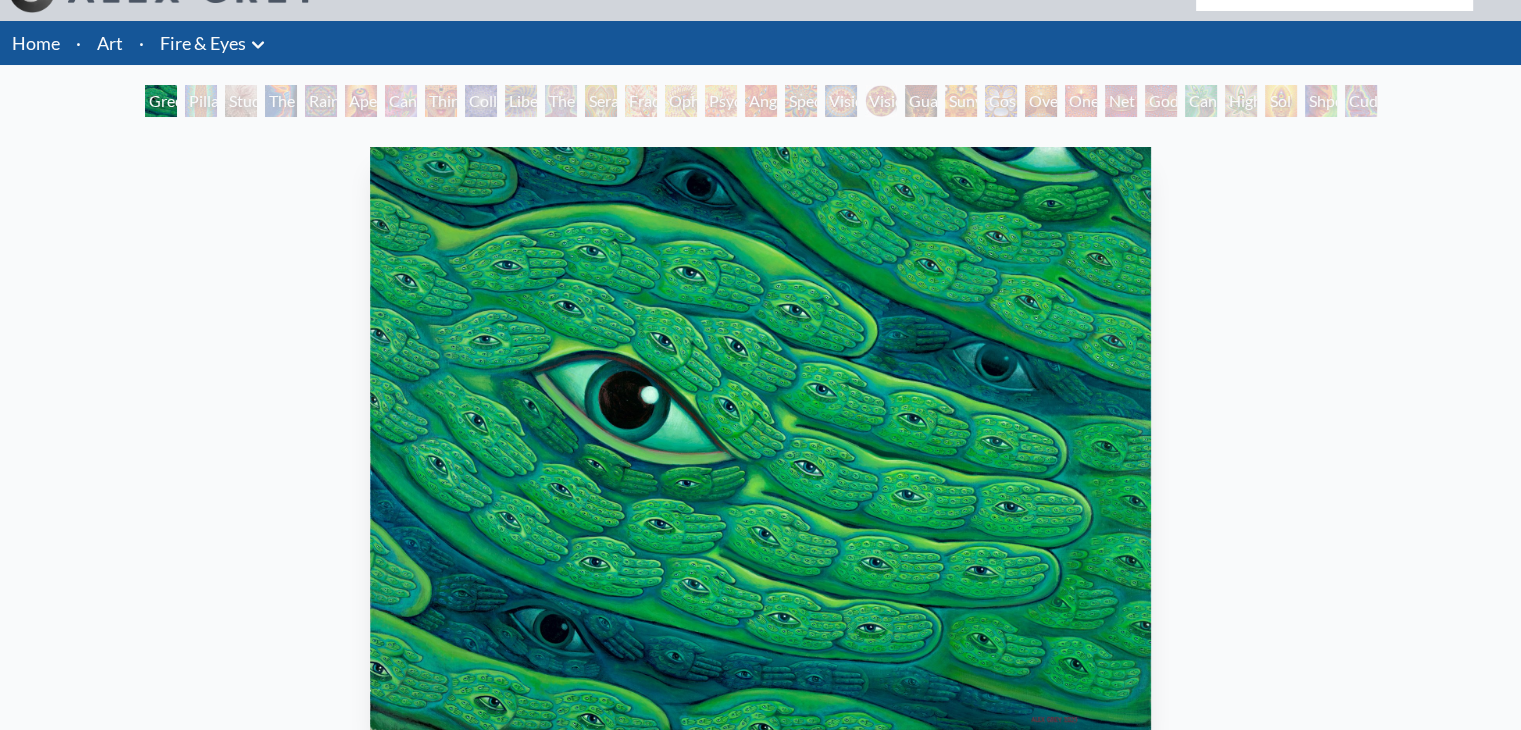 click on "Green Hand" at bounding box center [161, 101] 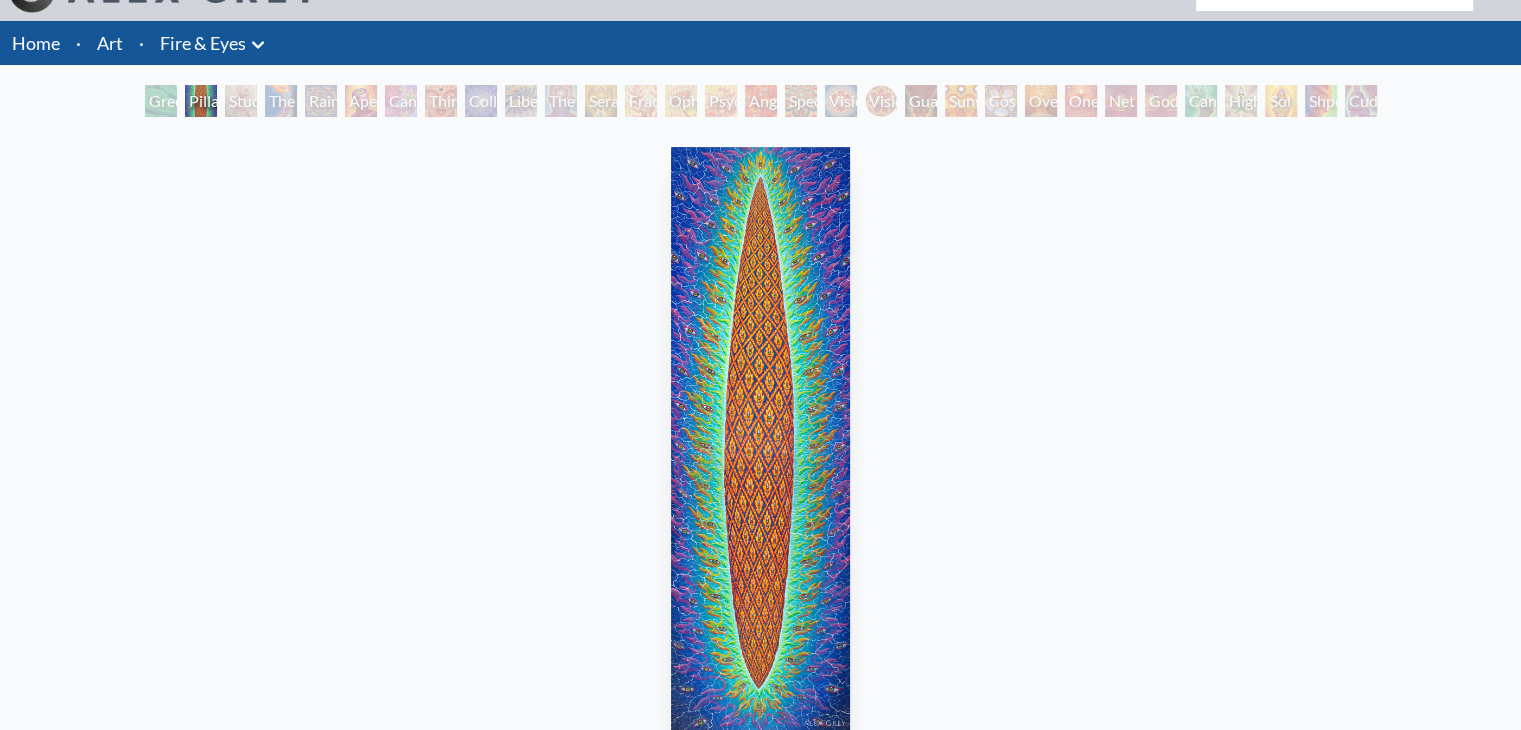 click on "The Torch" at bounding box center (281, 101) 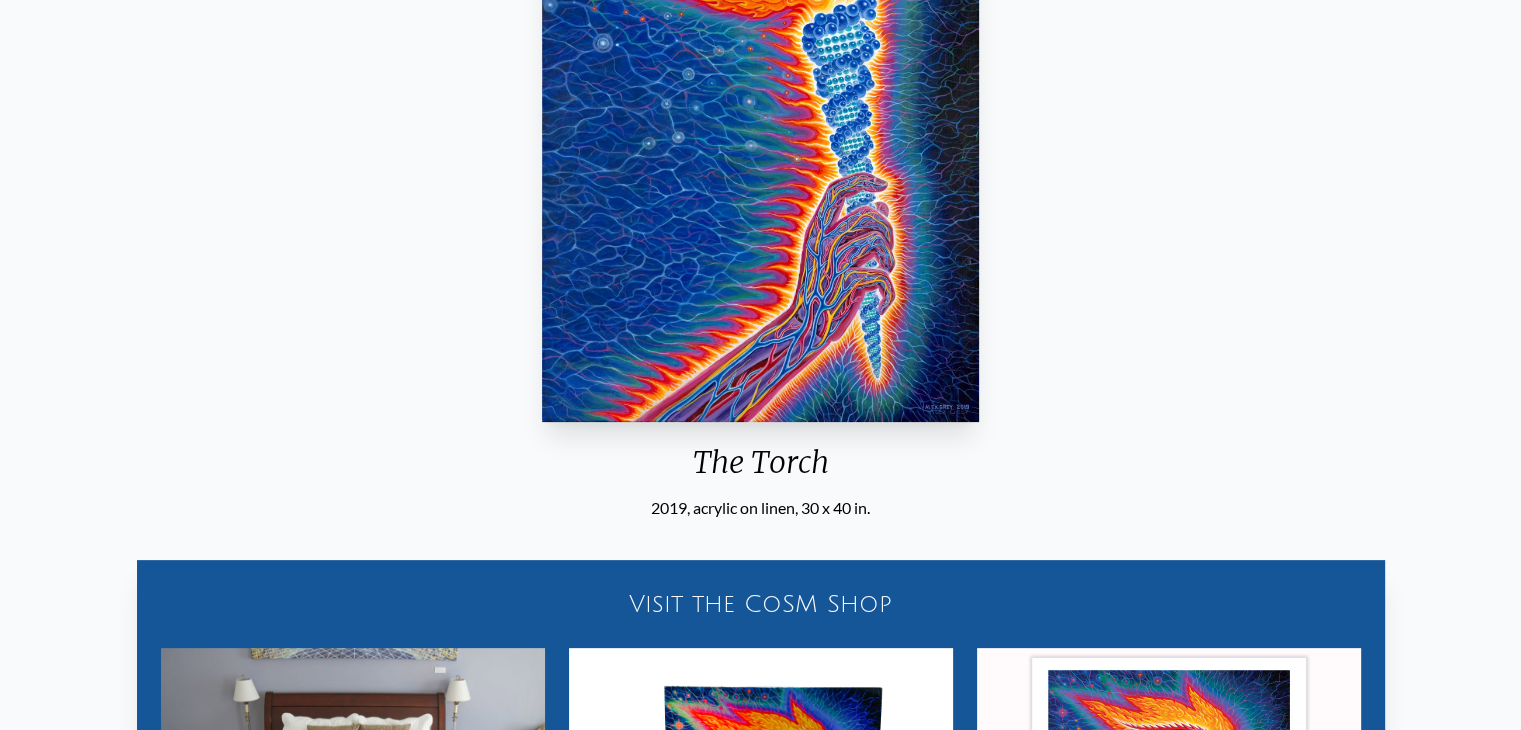 scroll, scrollTop: 0, scrollLeft: 0, axis: both 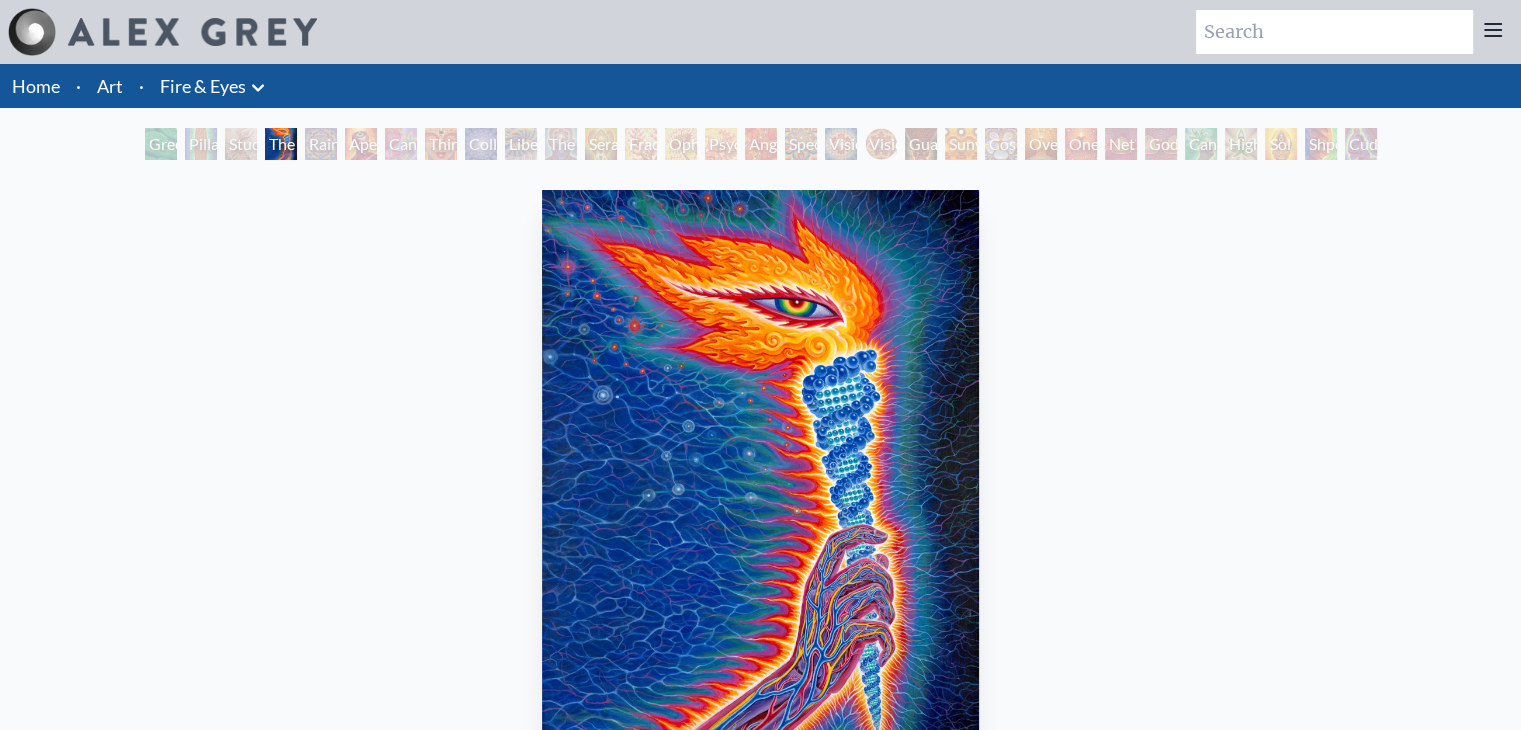 click on "Rainbow Eye Ripple" at bounding box center [321, 144] 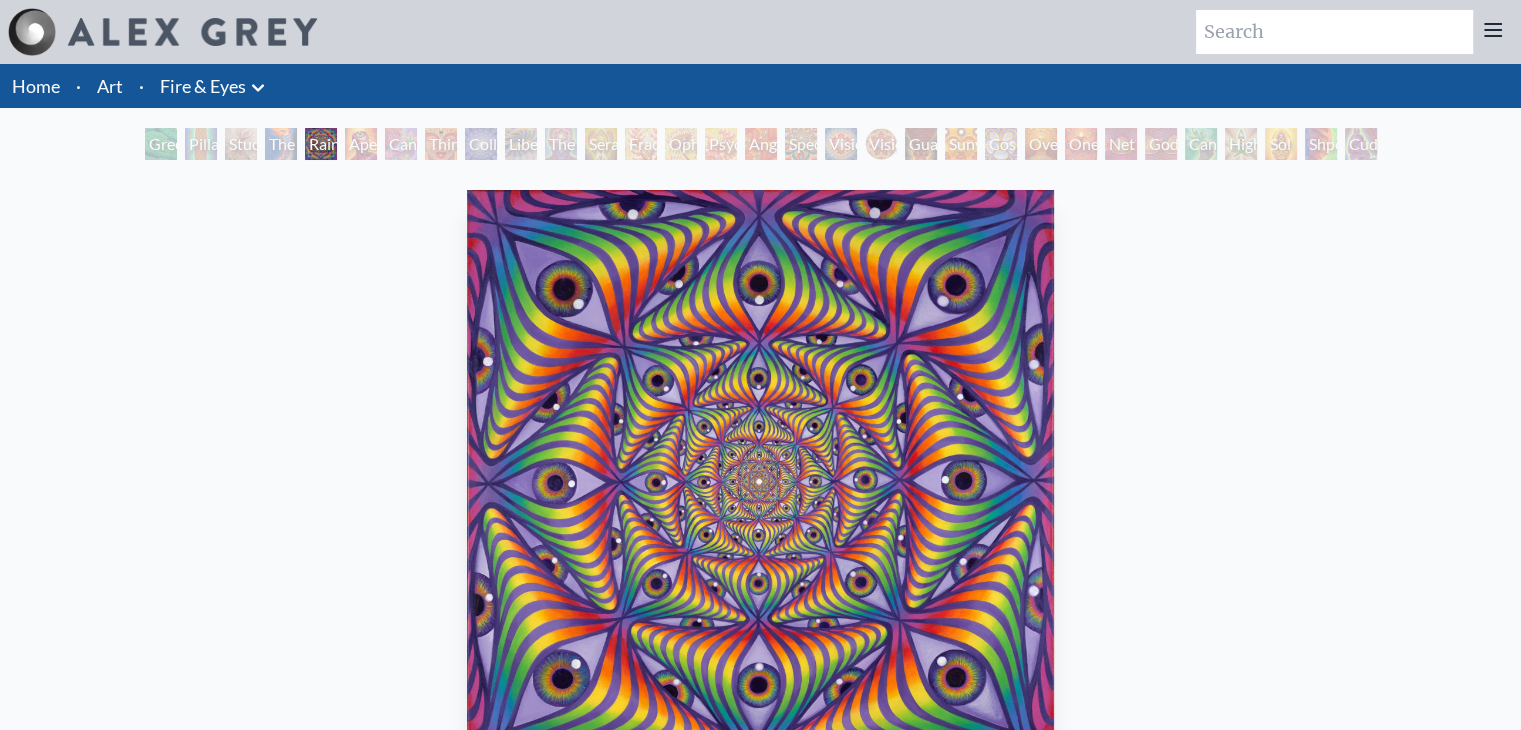 click on "Cannabis Sutra" at bounding box center [401, 144] 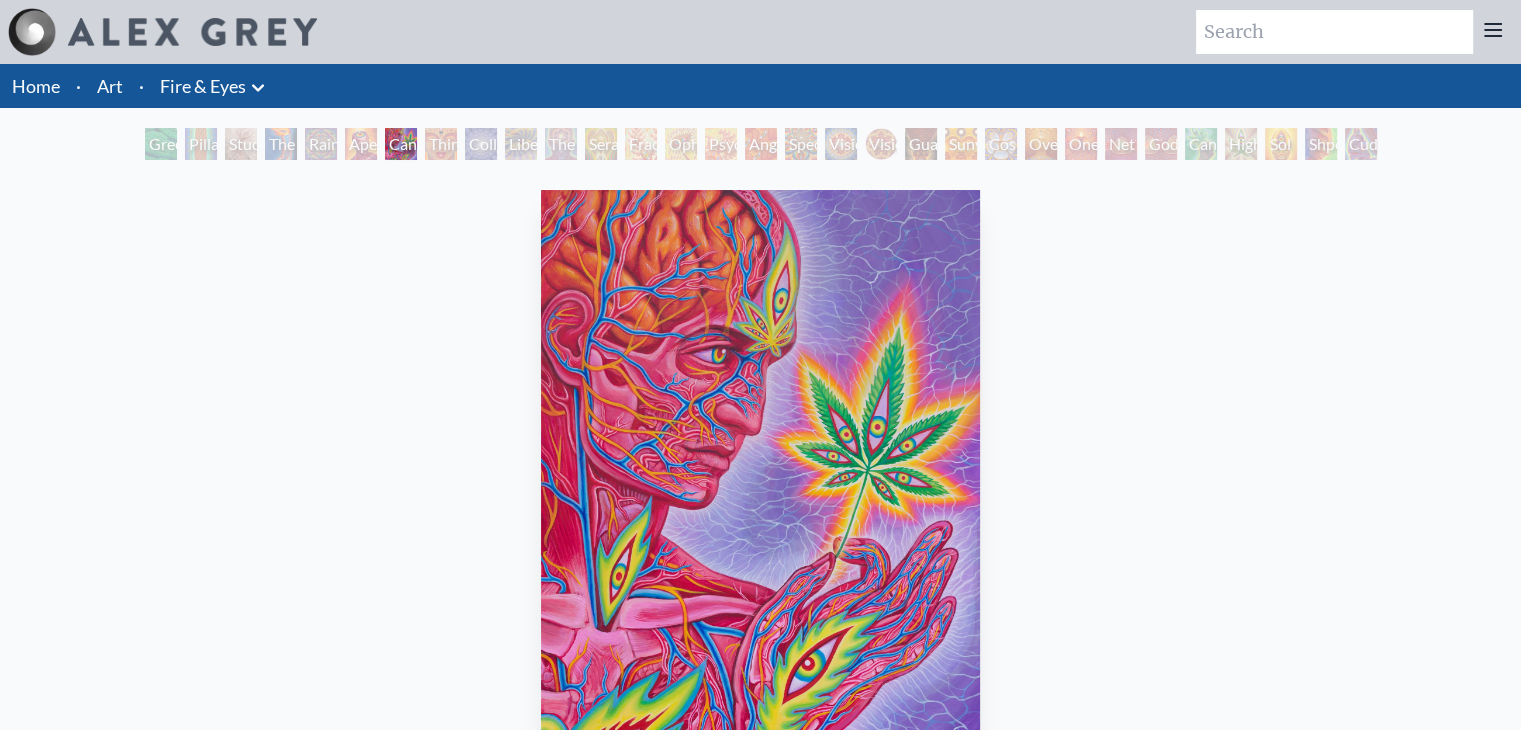 click on "Third Eye Tears of Joy" at bounding box center (441, 144) 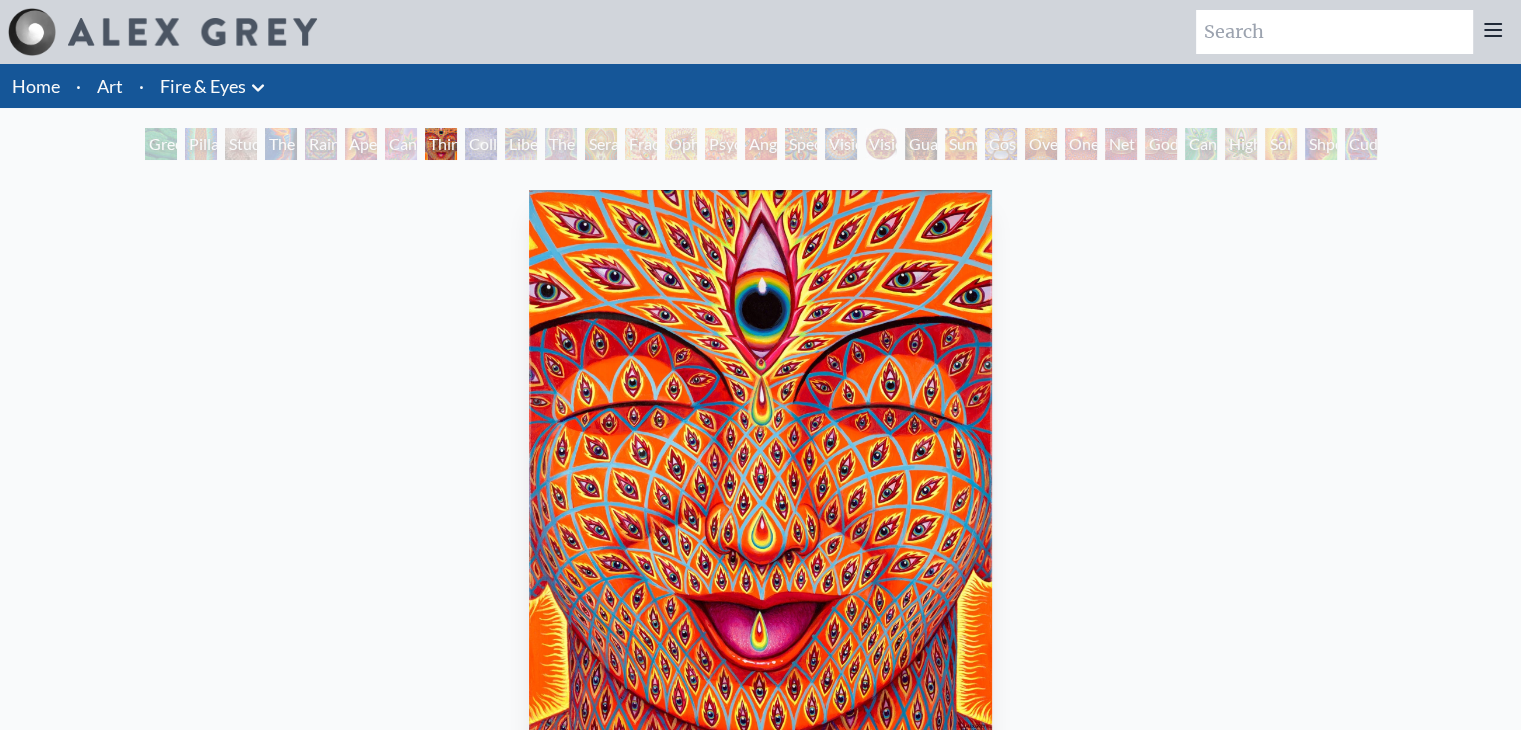 click on "Liberation Through Seeing" at bounding box center [521, 144] 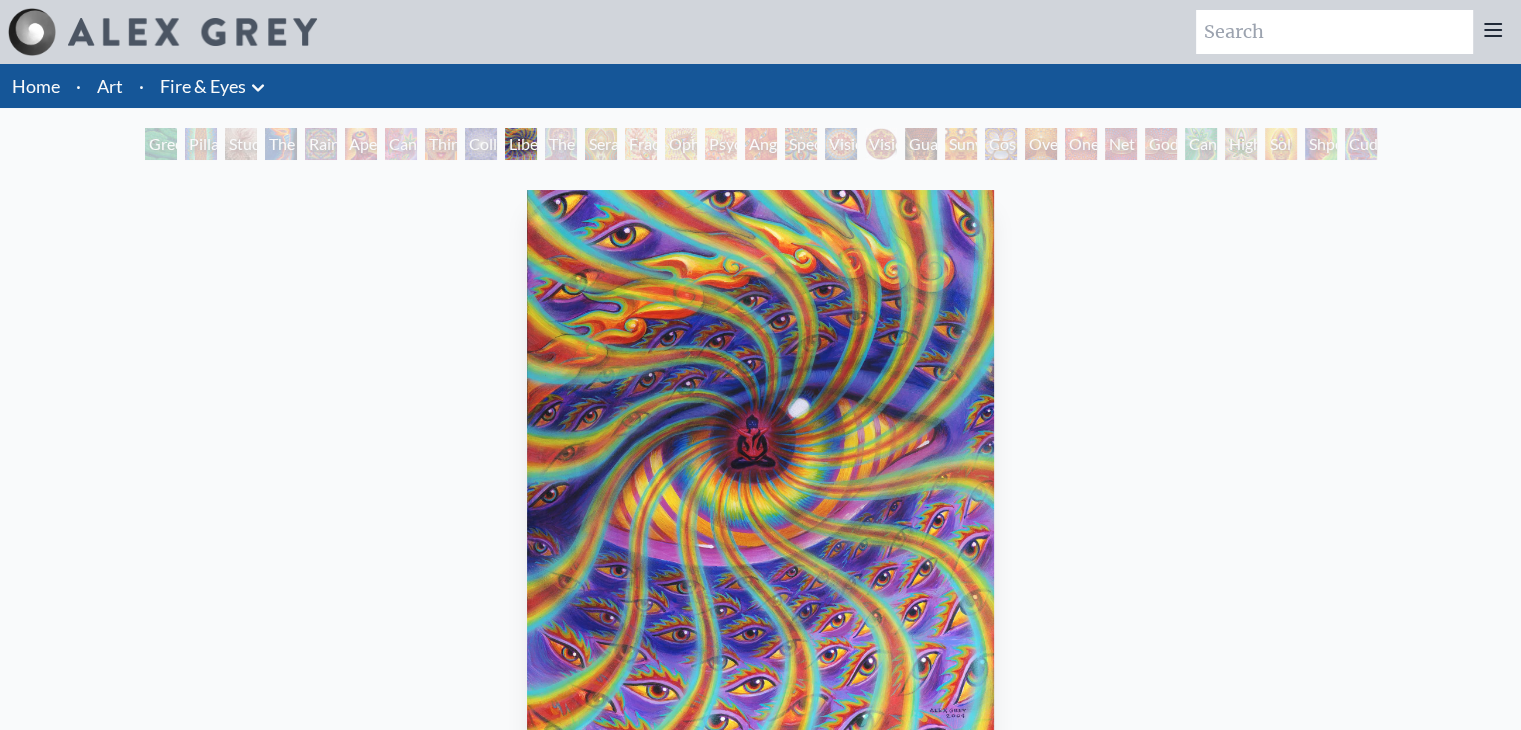 click on "Fractal Eyes" at bounding box center (641, 144) 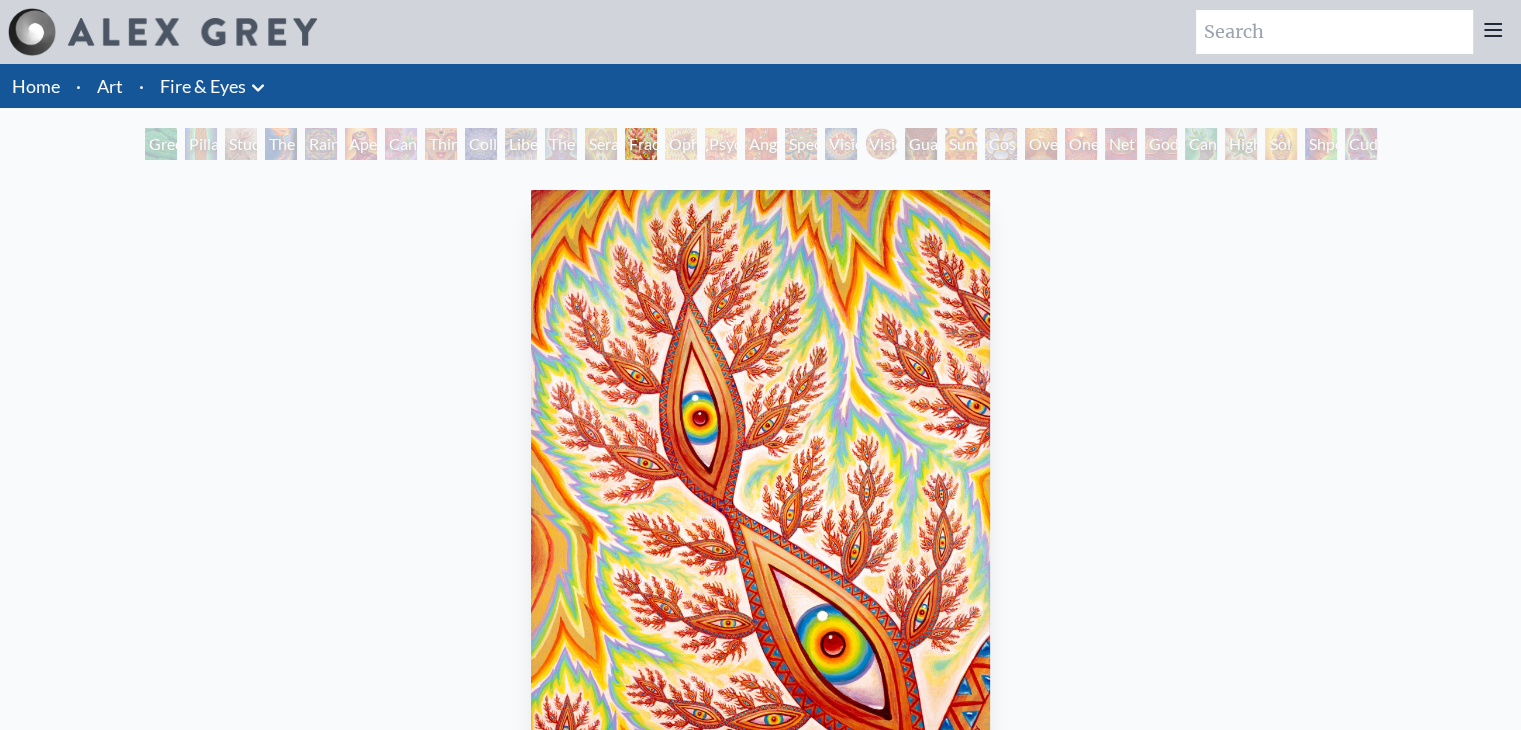 click on "Psychomicrograph of a Fractal Paisley Cherub Feather Tip" at bounding box center [721, 144] 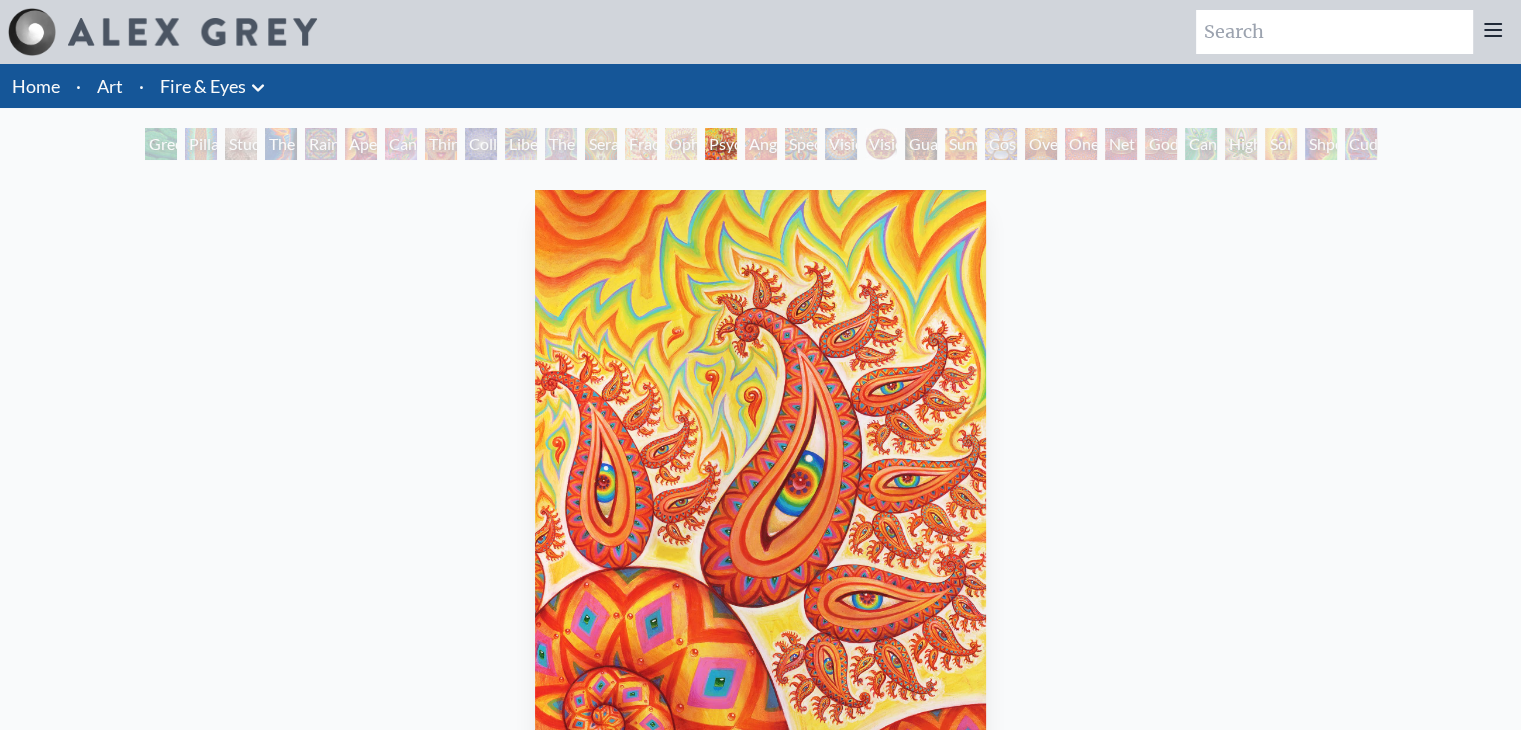 click on "Cosmic Elf" at bounding box center (1001, 144) 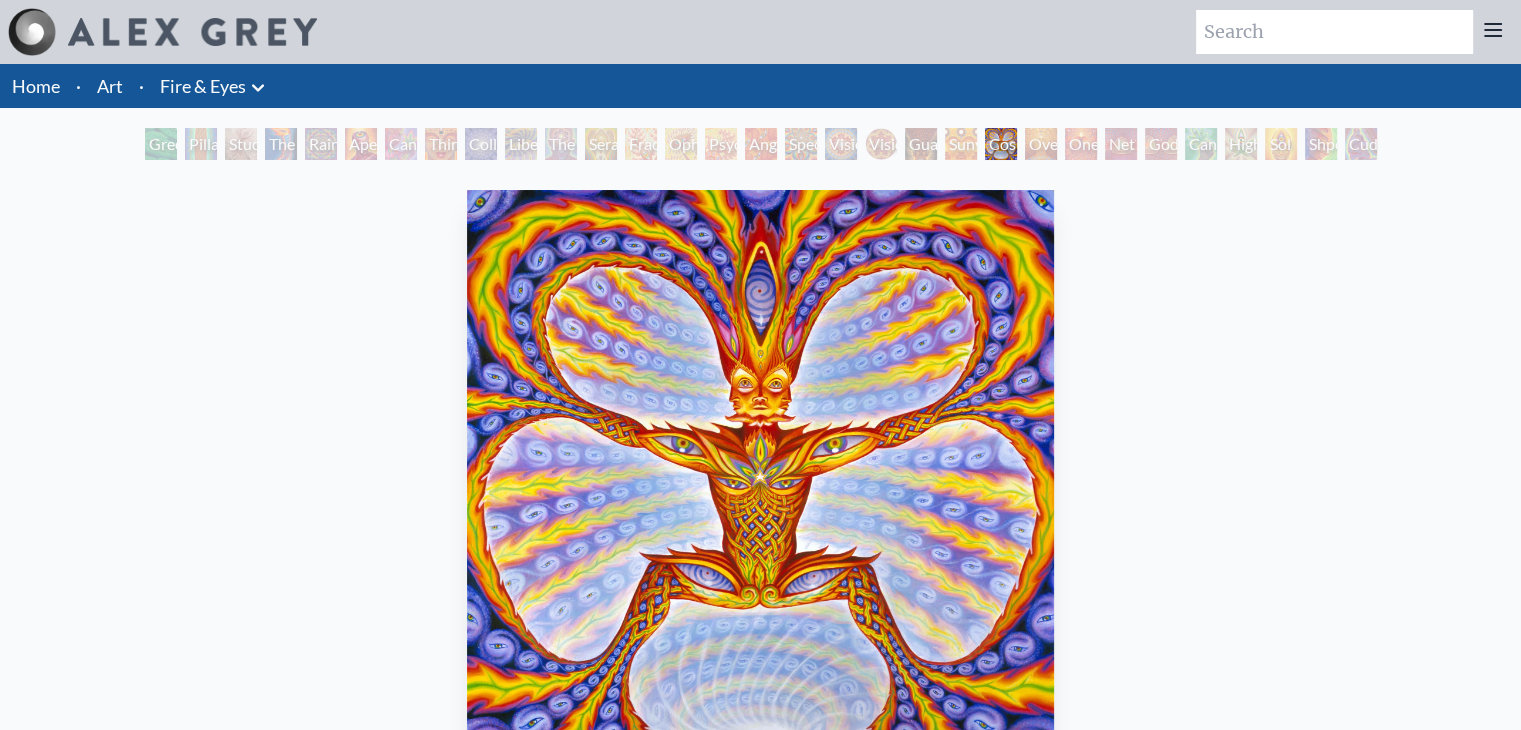 click on "Guardian of Infinite Vision" at bounding box center [921, 144] 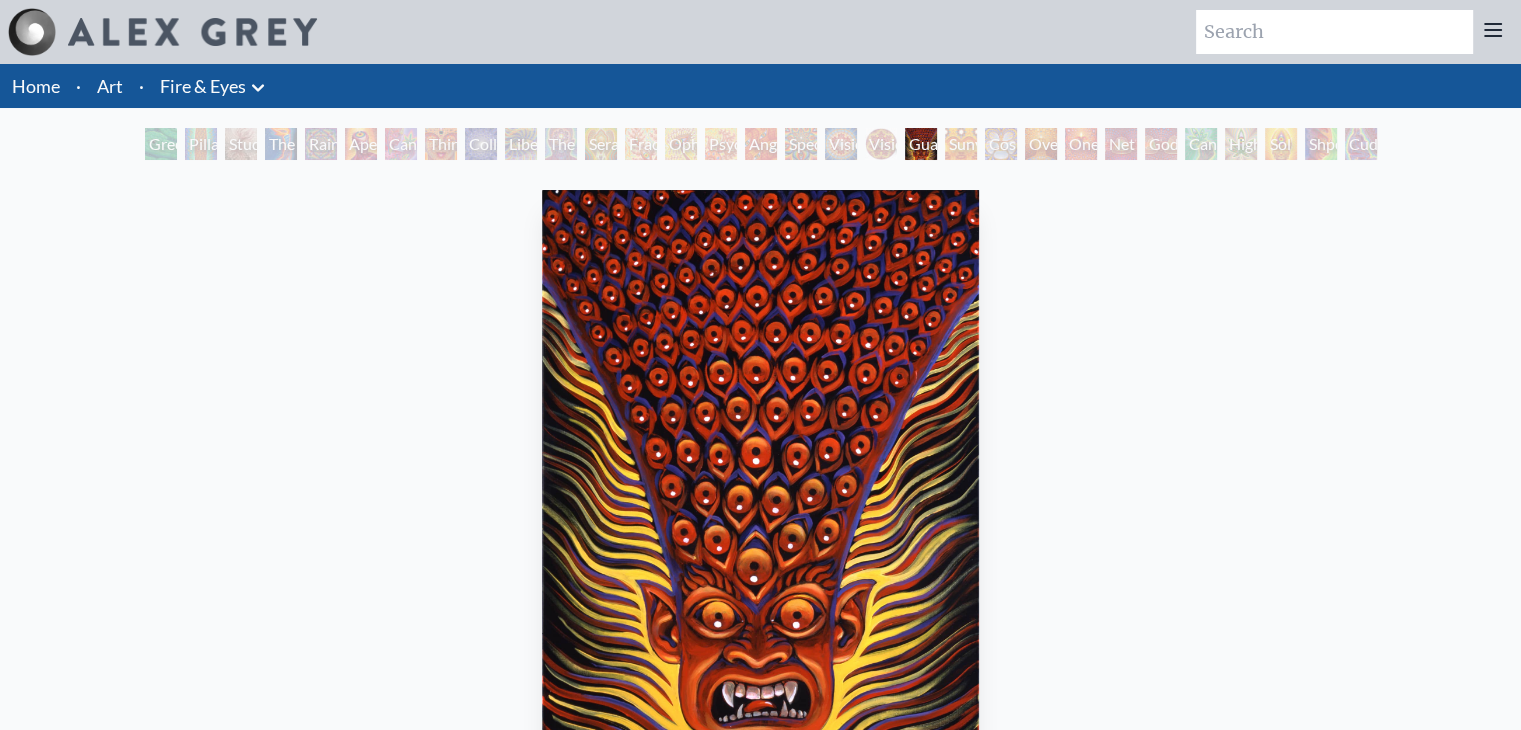 click on "Spectral Lotus" at bounding box center (801, 144) 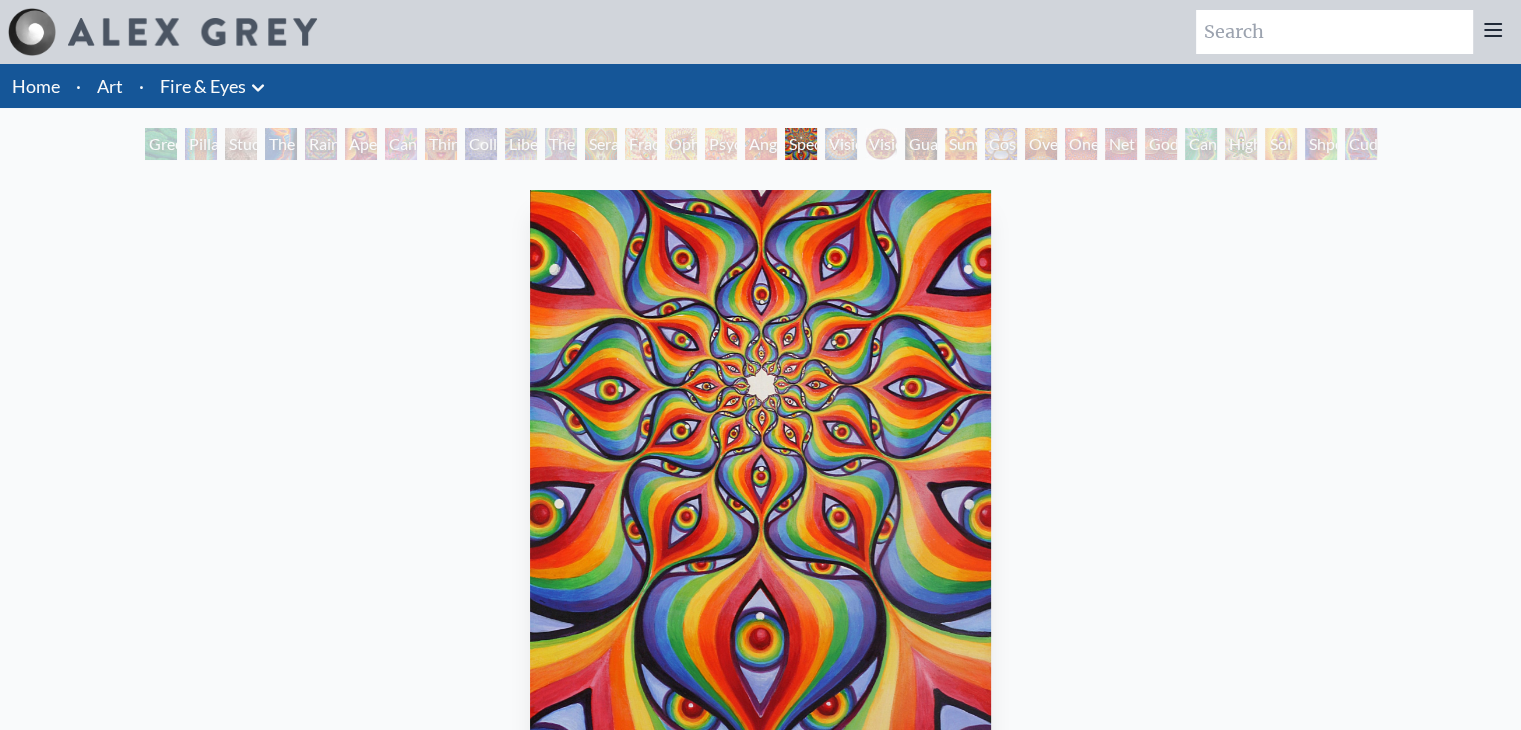 click on "Psychomicrograph of a Fractal Paisley Cherub Feather Tip" at bounding box center (721, 144) 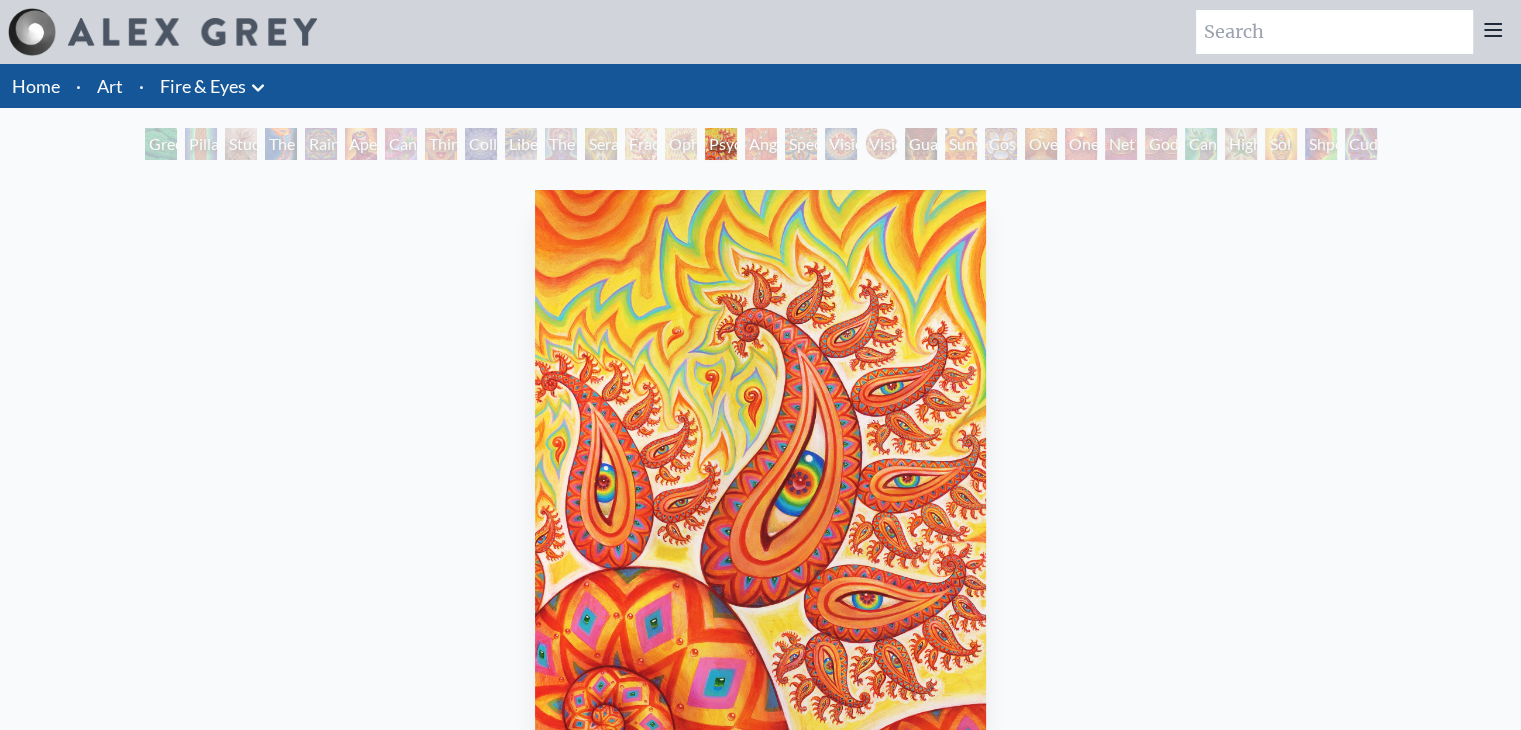 click on "Cosmic Elf" at bounding box center (1001, 144) 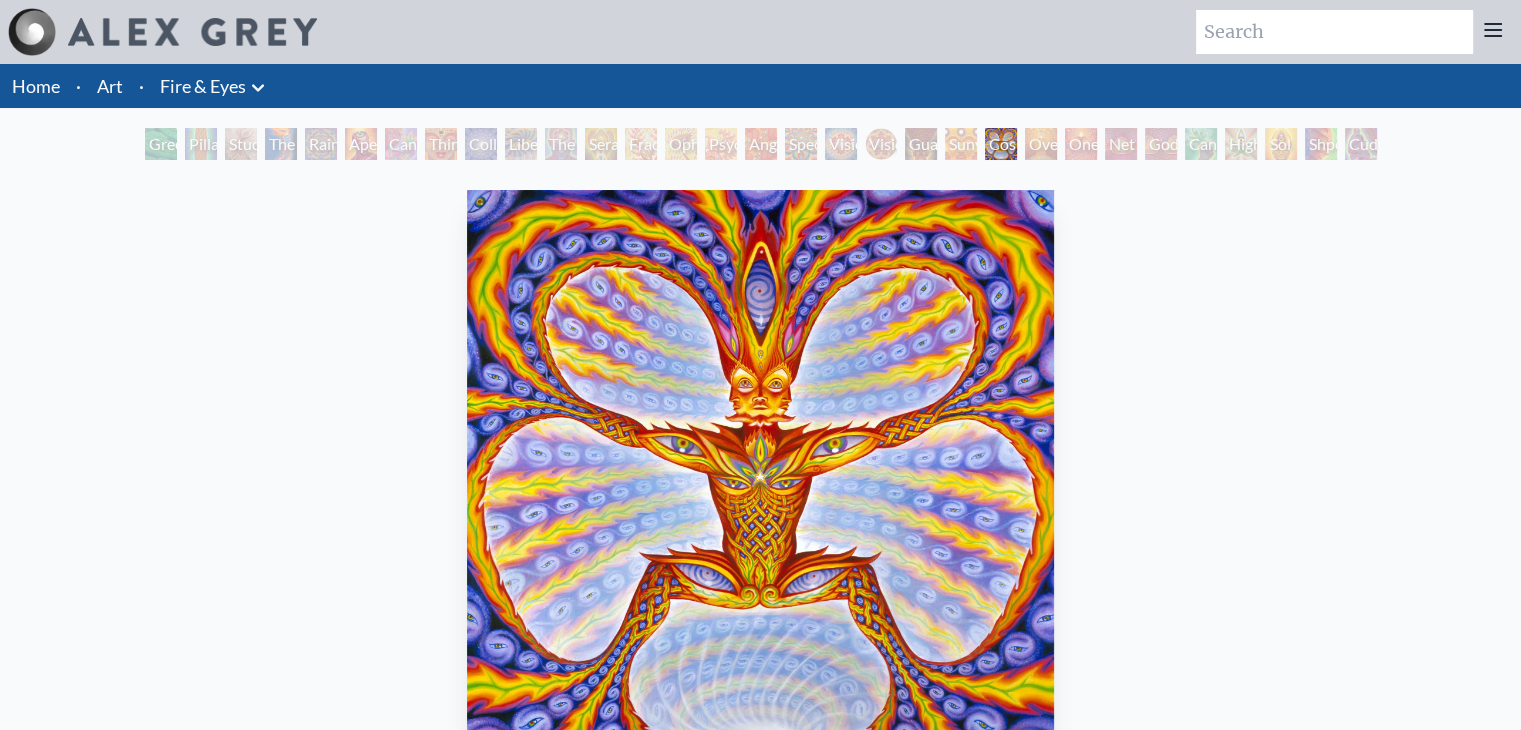 click on "Oversoul" at bounding box center (1041, 144) 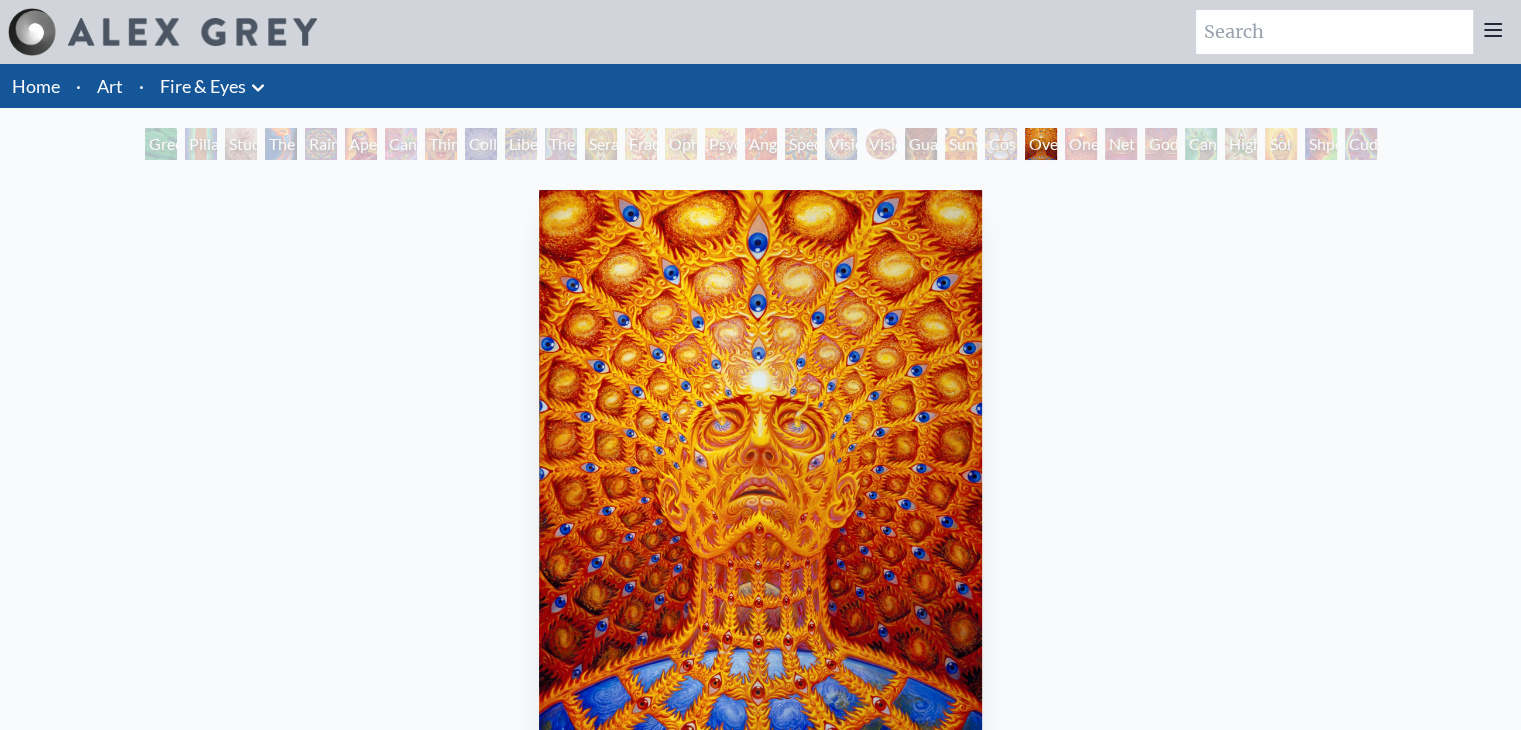 click on "One" at bounding box center [1081, 144] 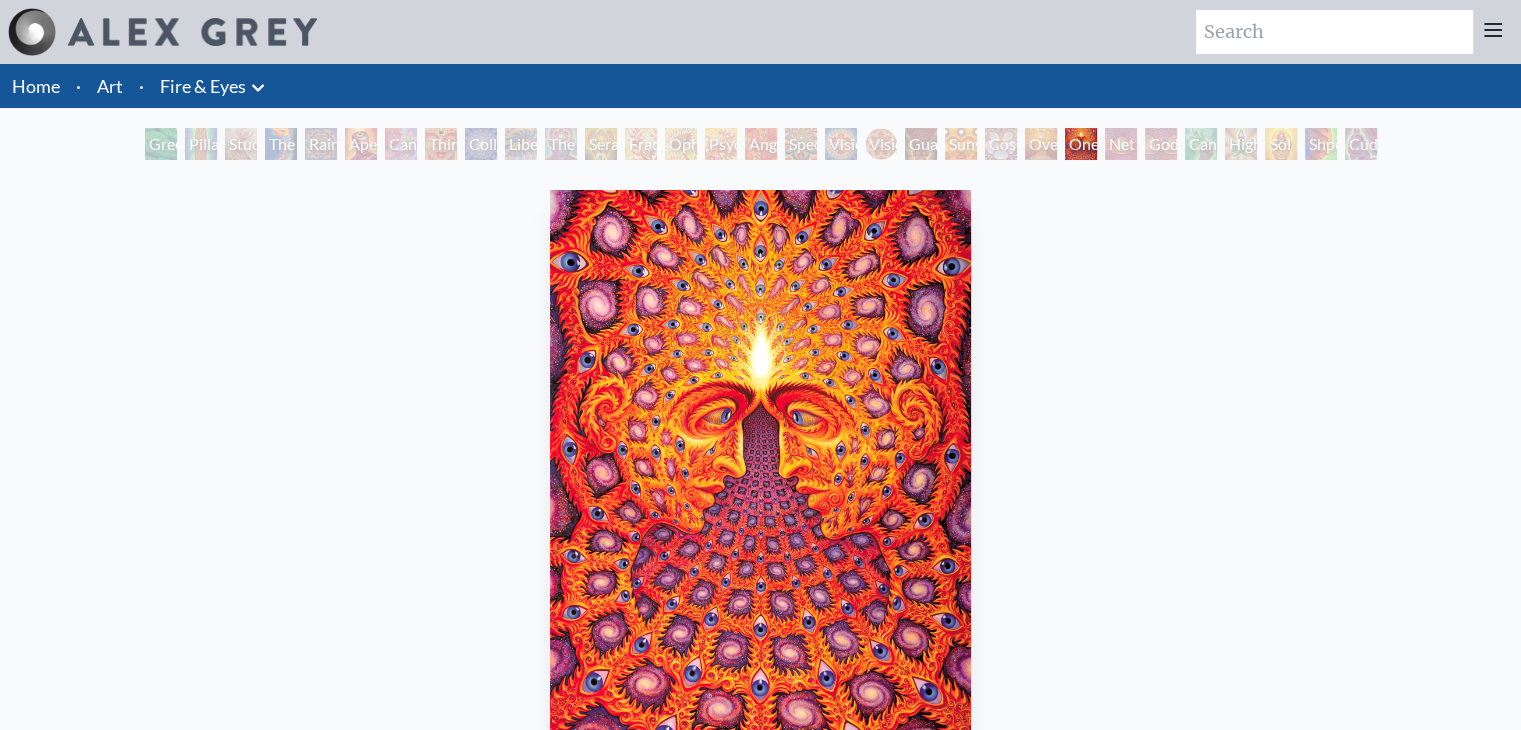 click on "Net of Being" at bounding box center (1121, 144) 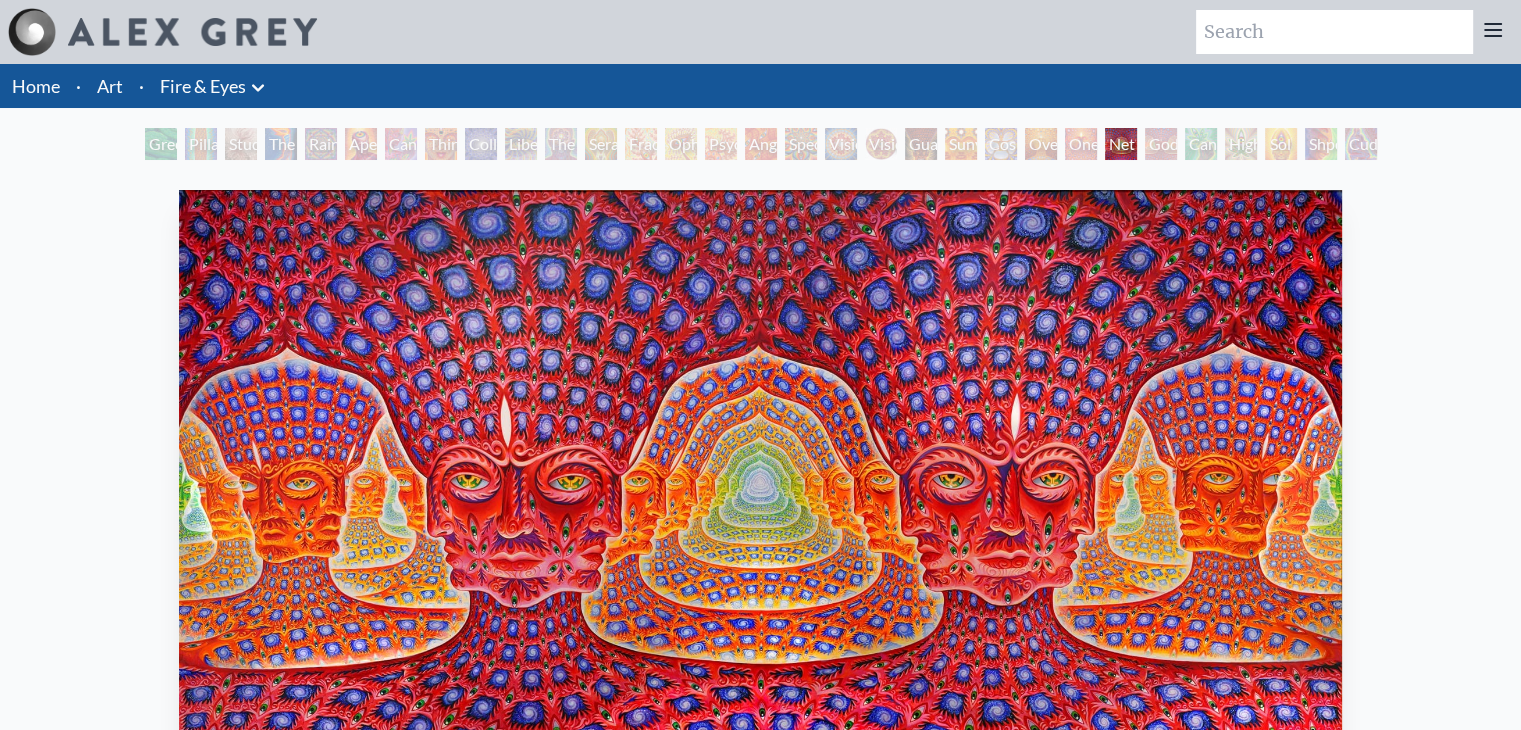 click on "Cannafist" at bounding box center [1201, 144] 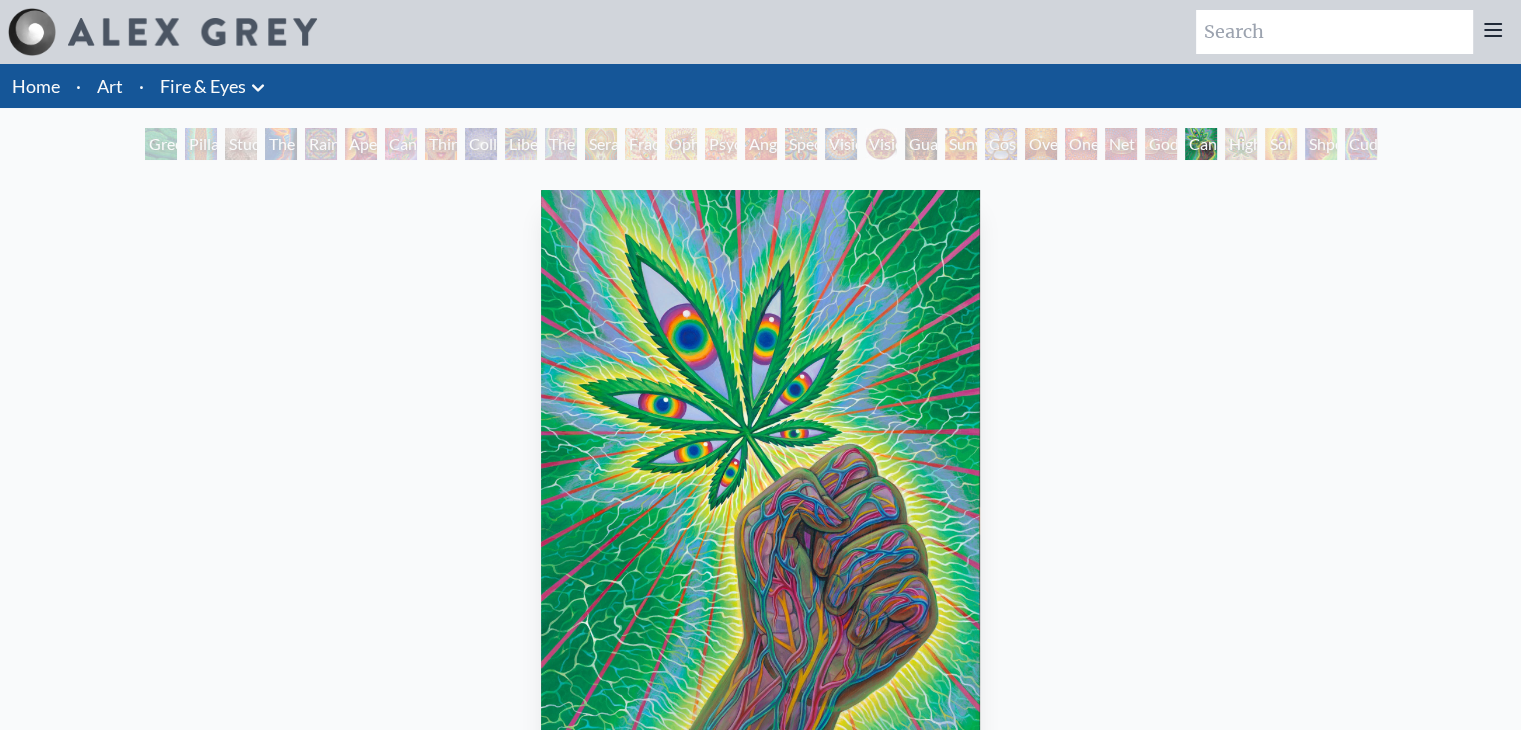 click on "Higher Vision" at bounding box center (1241, 144) 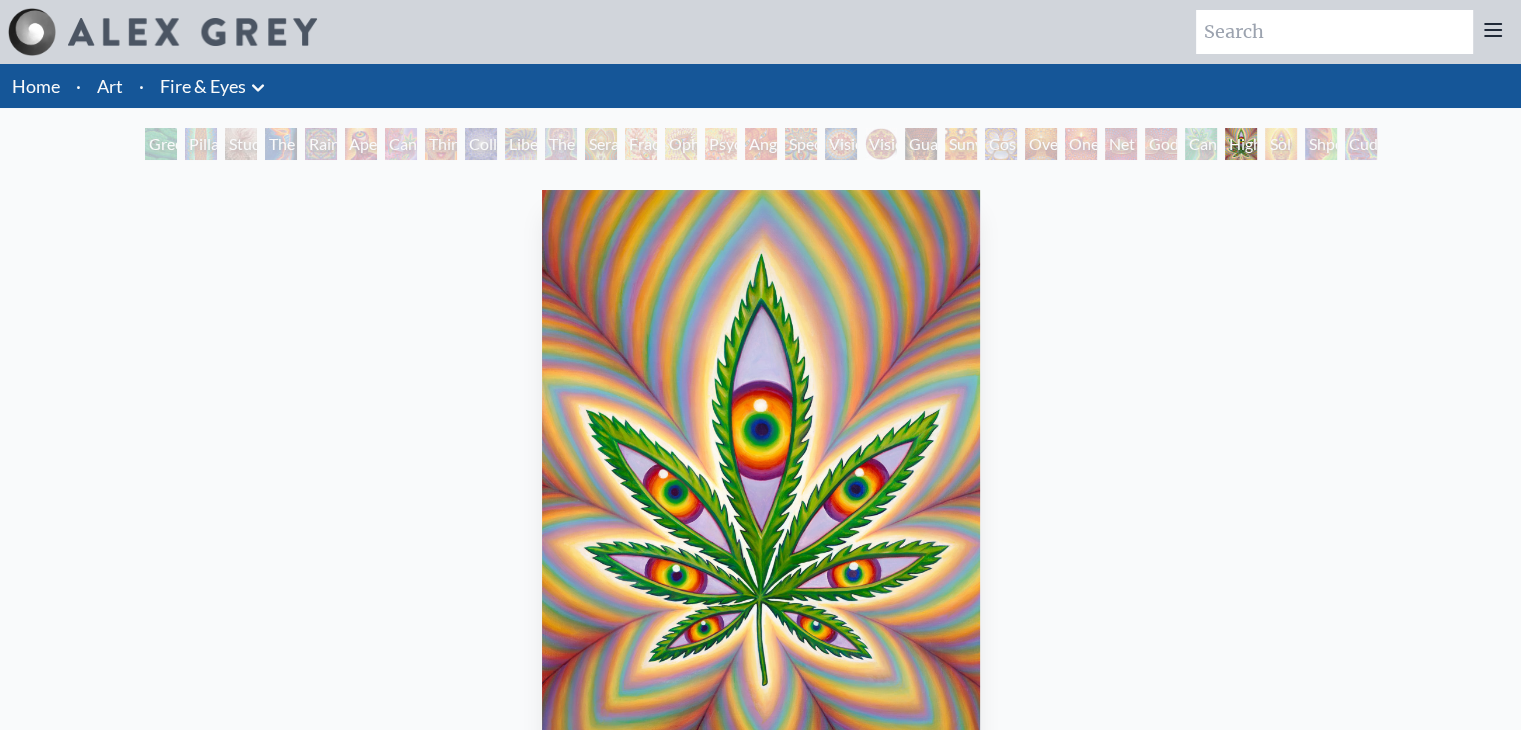 click on "Shpongled" at bounding box center (1321, 144) 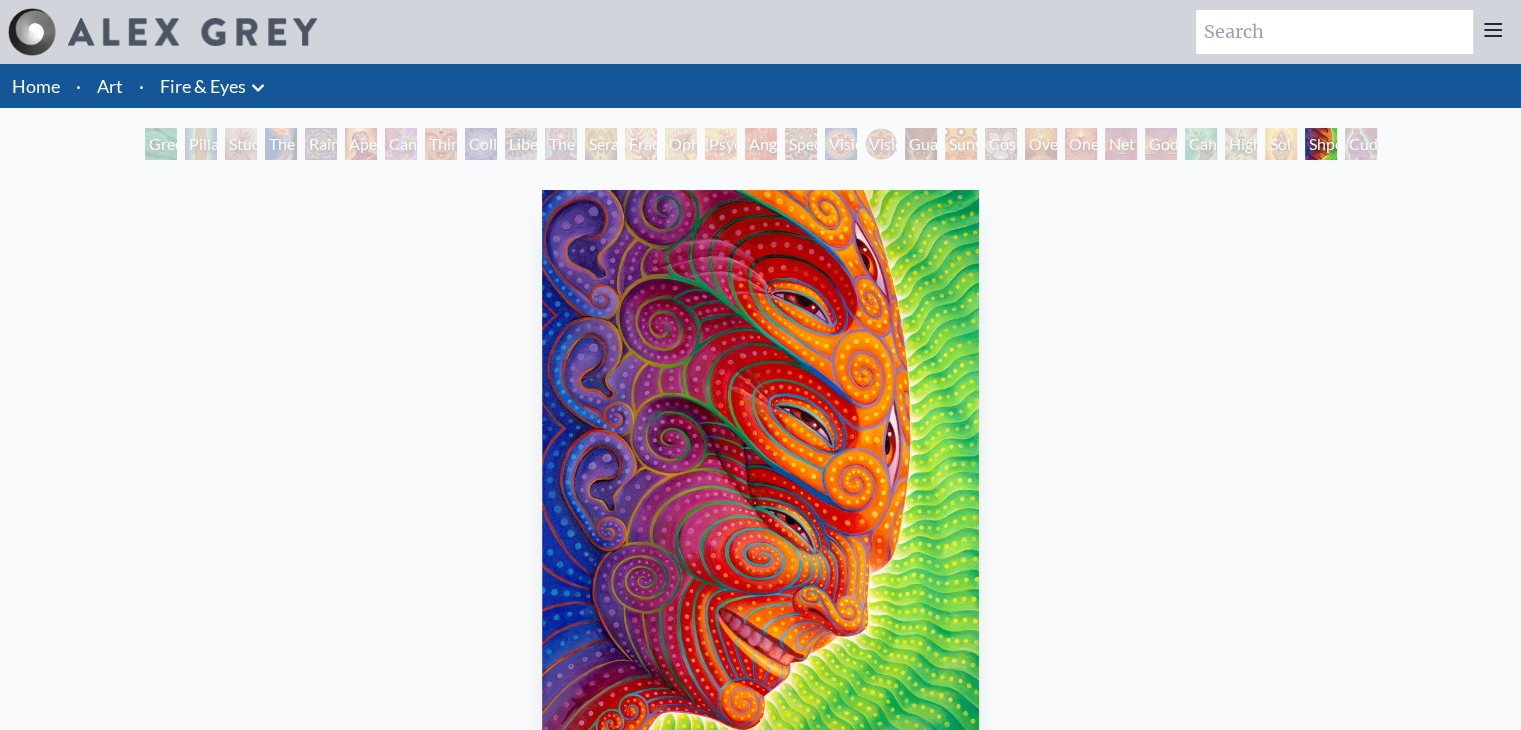 click on "Cuddle" at bounding box center (1361, 144) 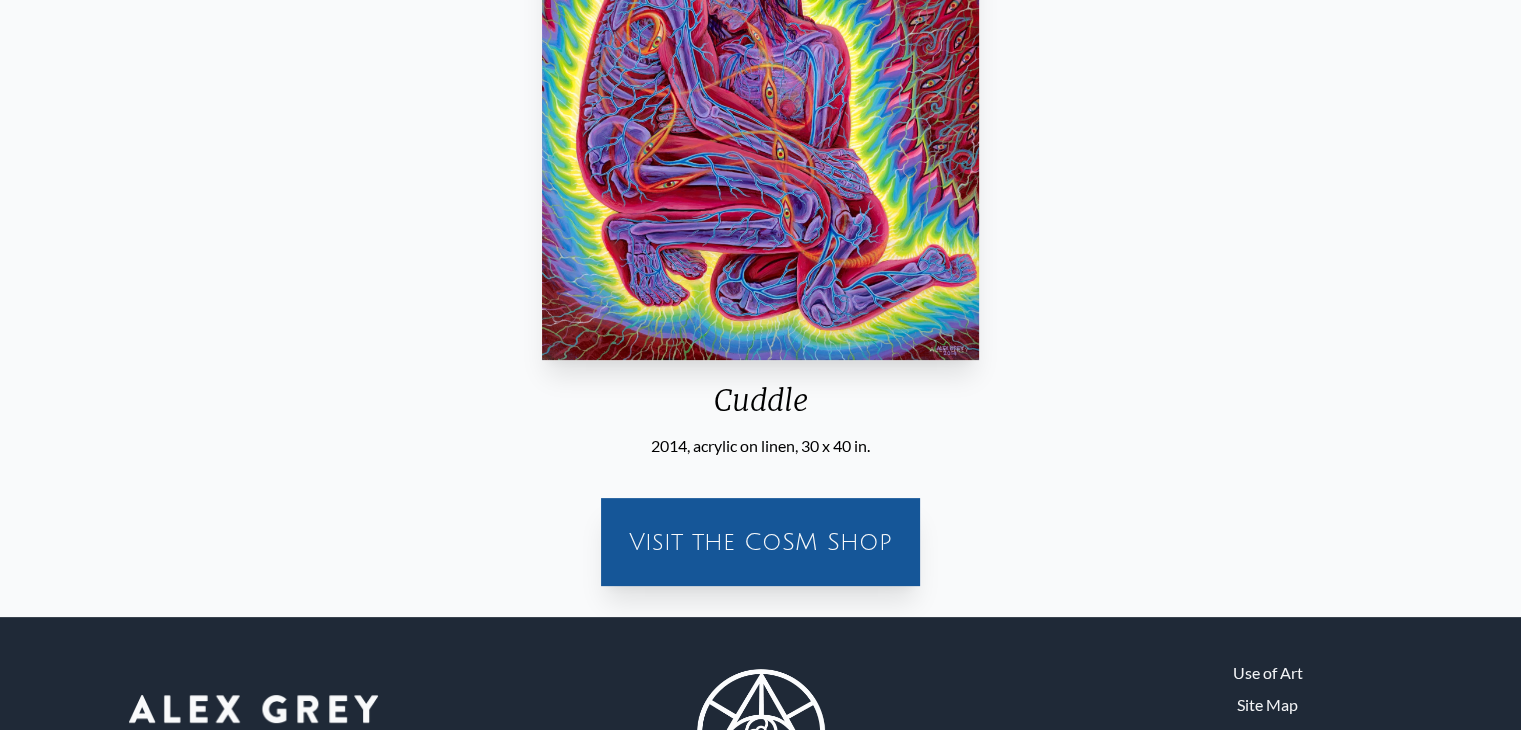scroll, scrollTop: 0, scrollLeft: 0, axis: both 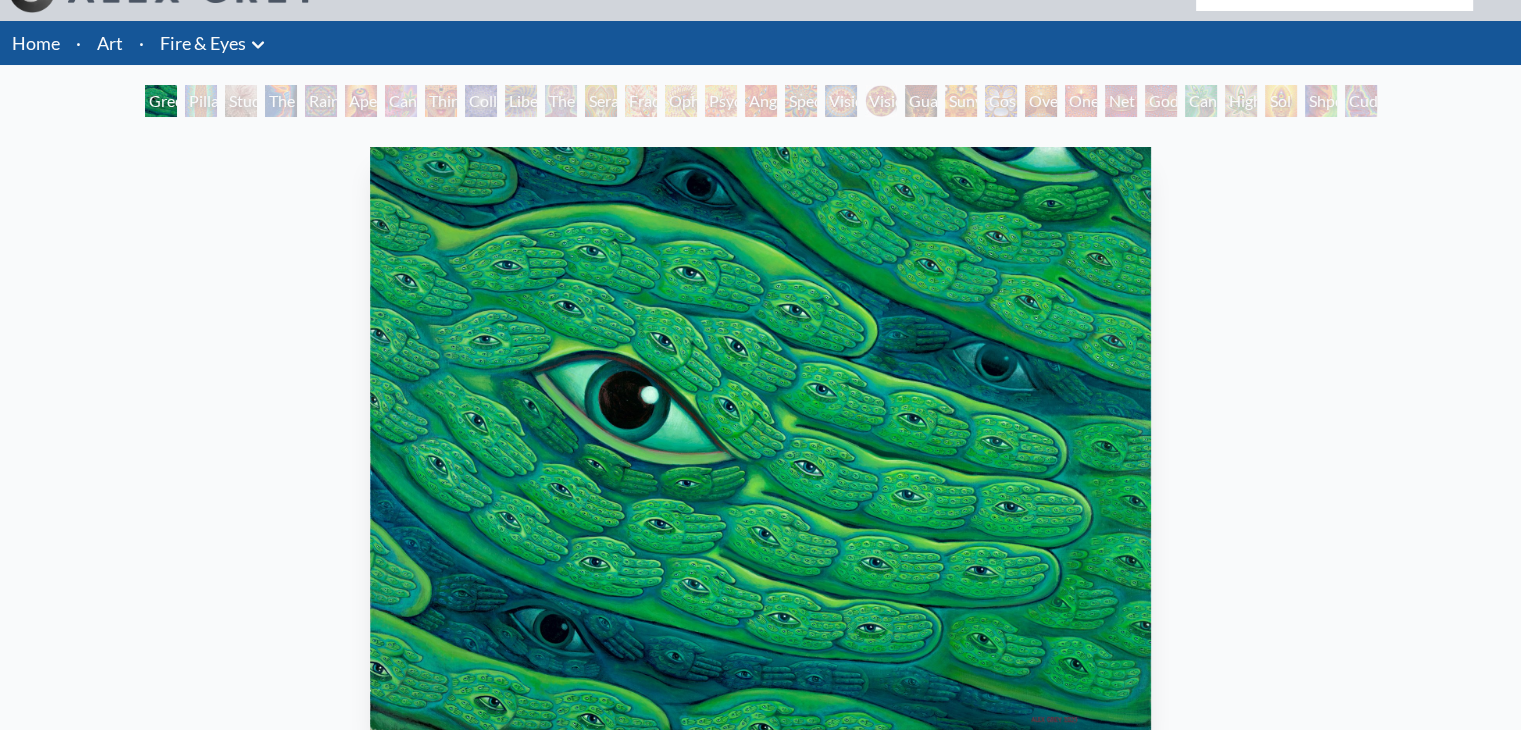 click on "Art" at bounding box center [110, 43] 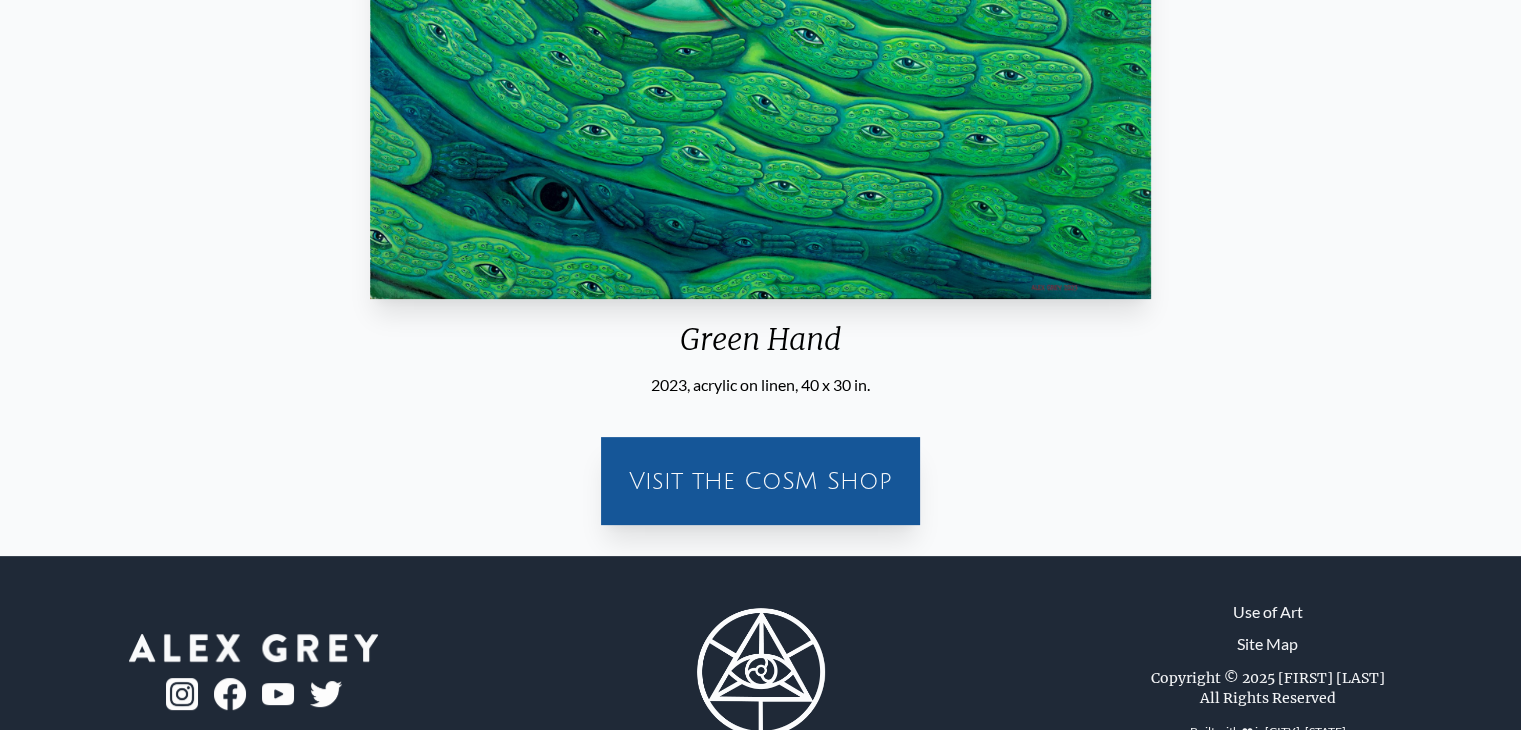 scroll, scrollTop: 0, scrollLeft: 0, axis: both 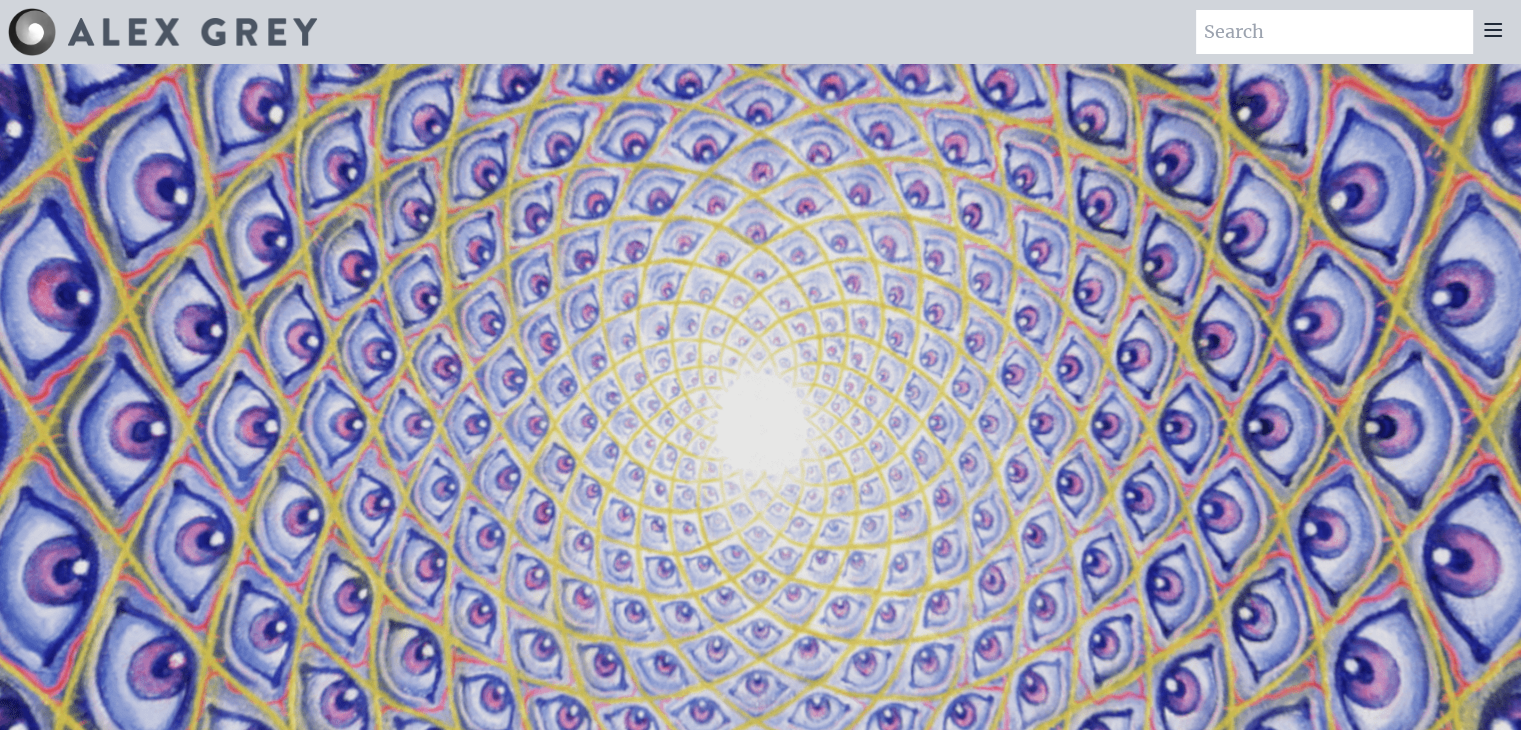 click 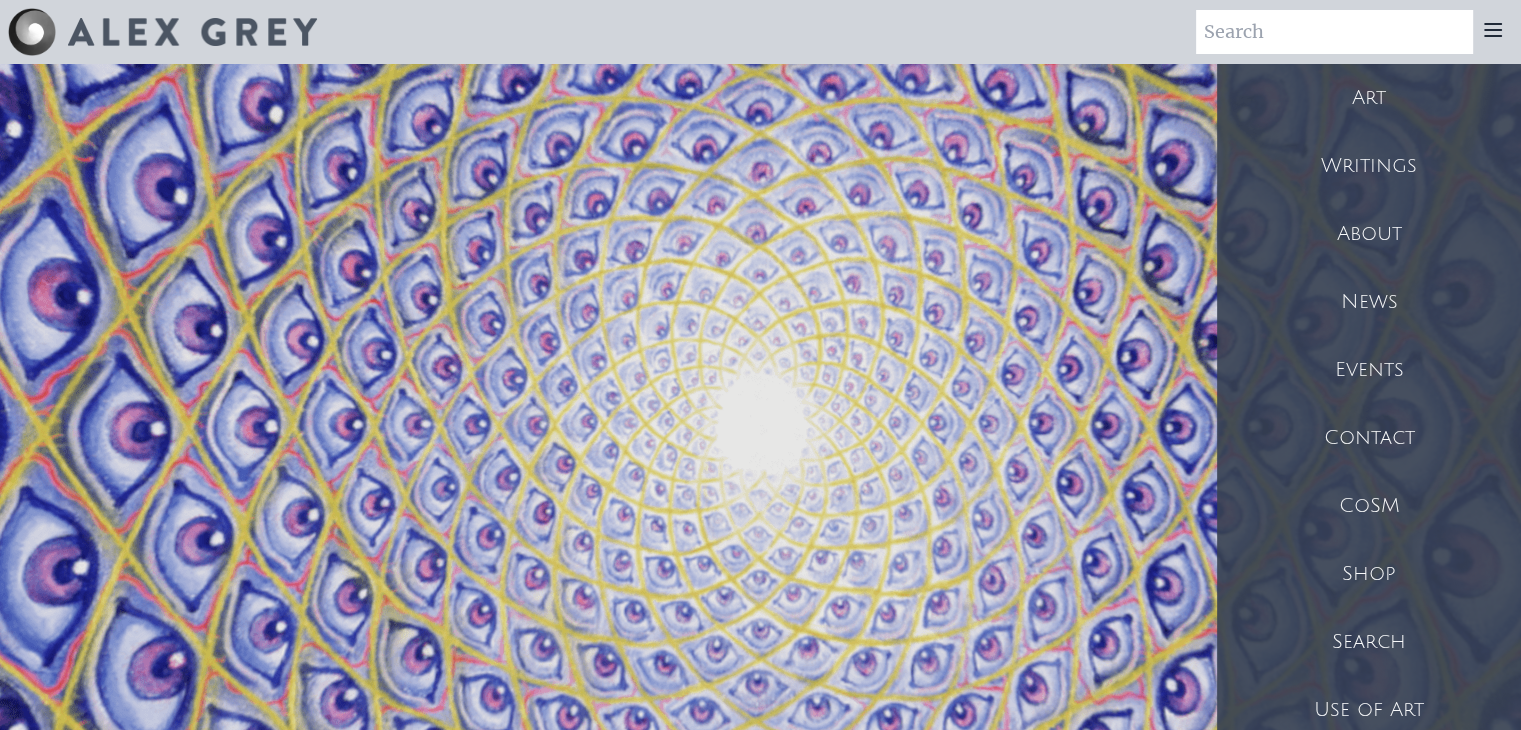 click on "Shop" at bounding box center (1369, 574) 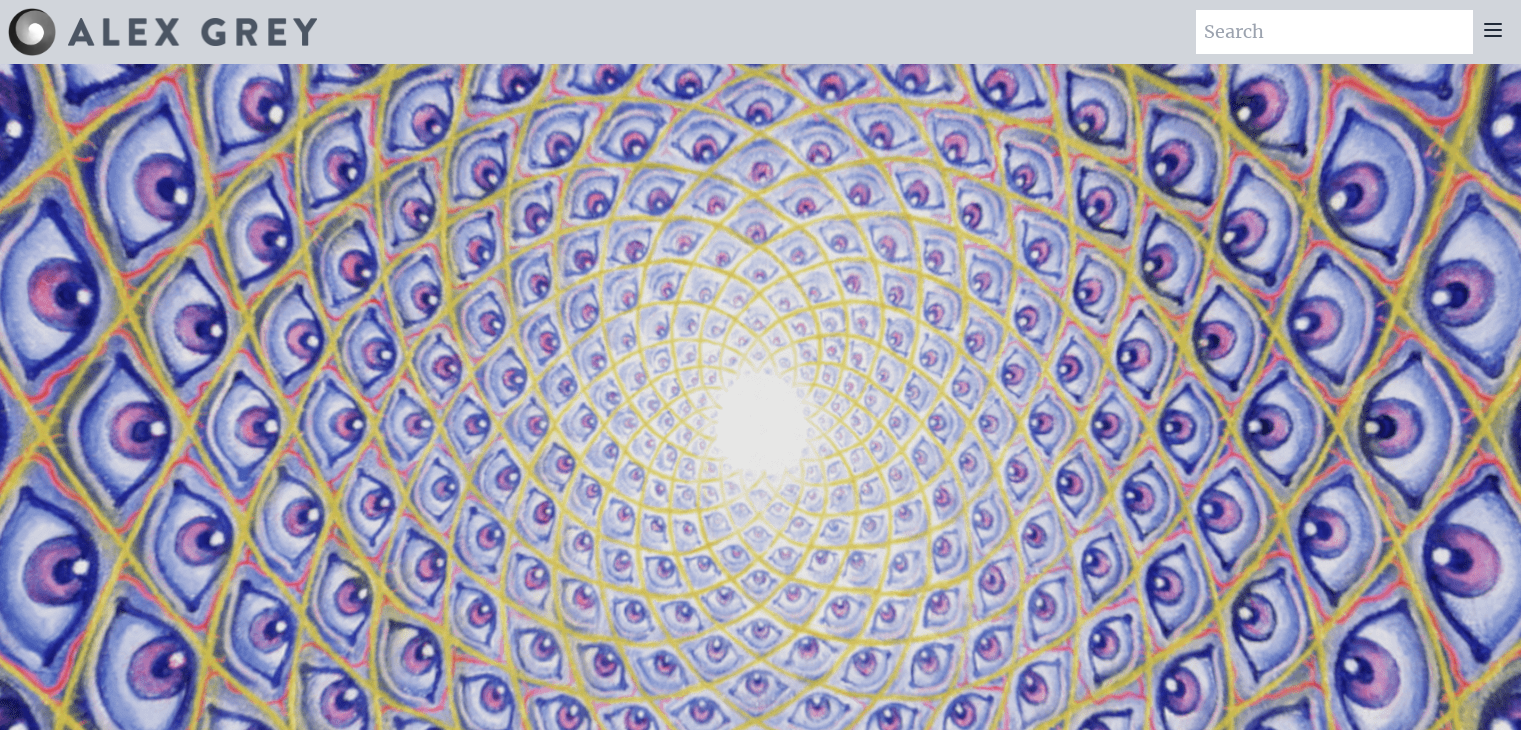 scroll, scrollTop: 0, scrollLeft: 0, axis: both 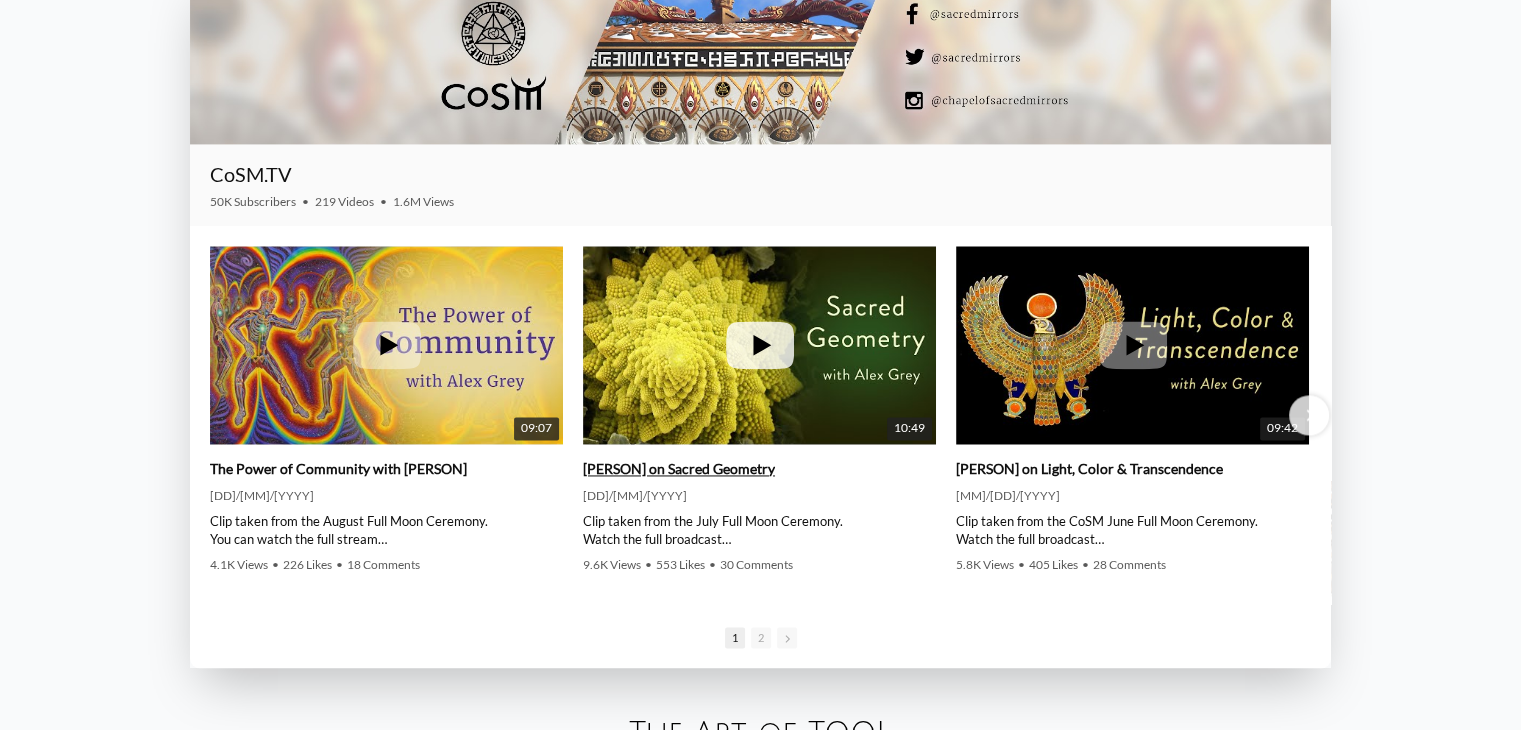 click 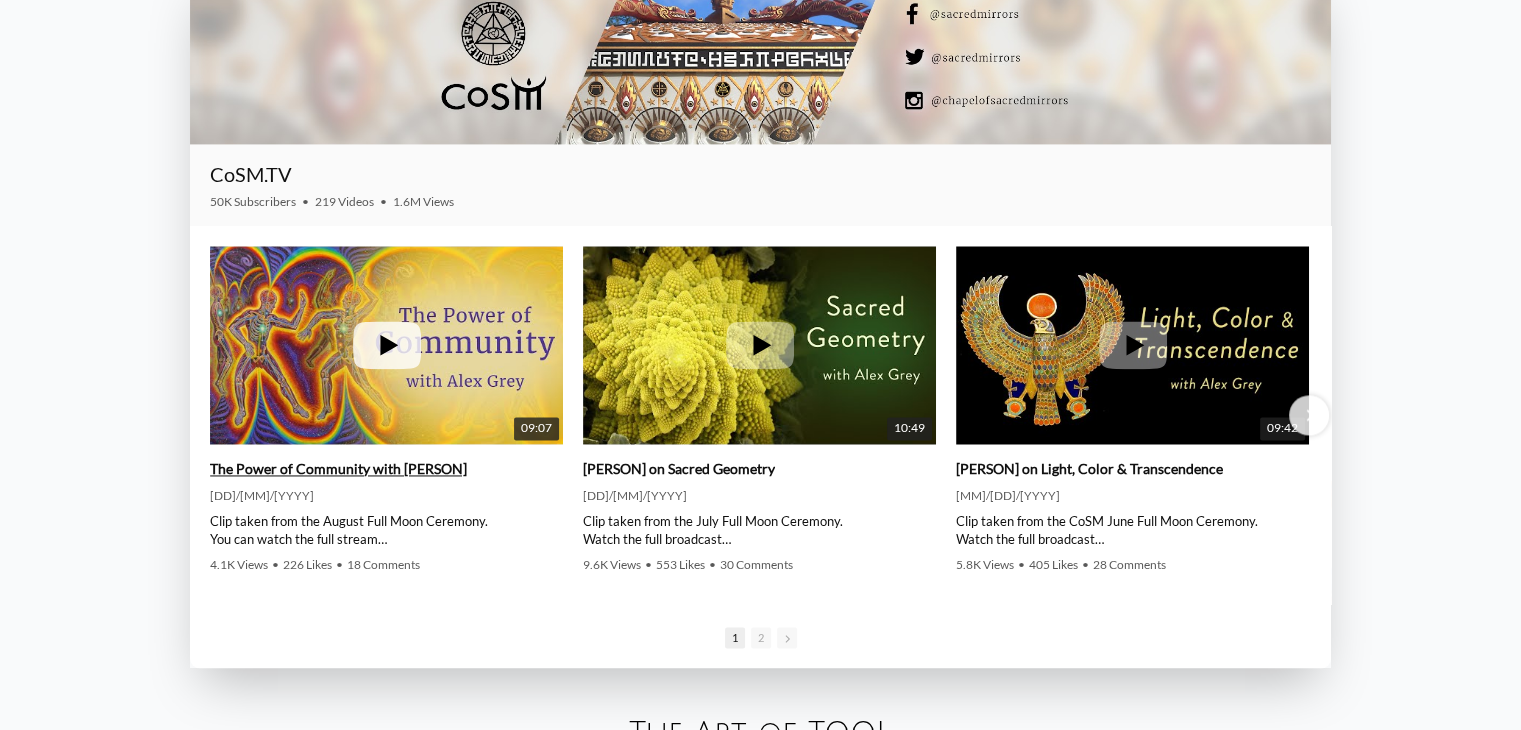 click 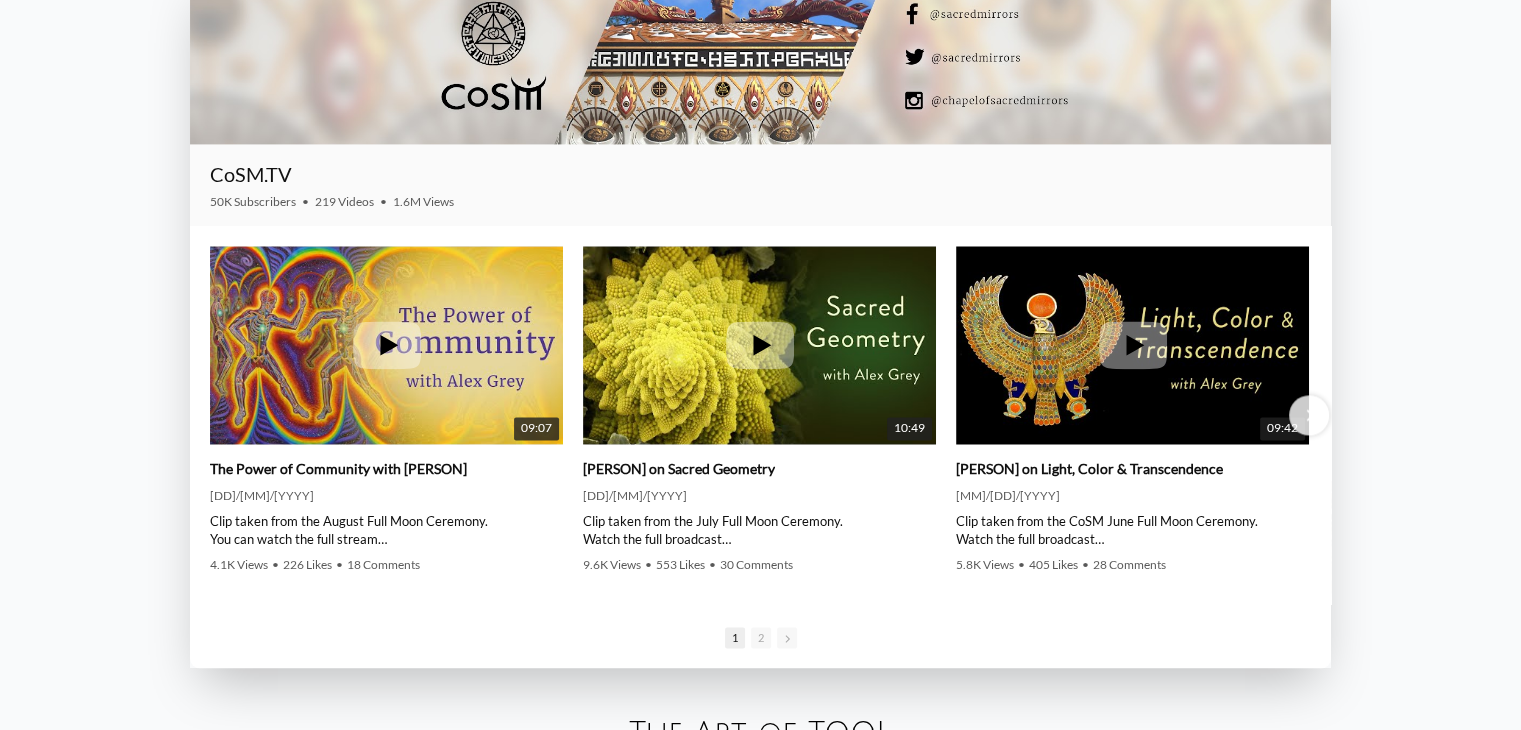 drag, startPoint x: 942, startPoint y: 99, endPoint x: 912, endPoint y: 108, distance: 31.320919 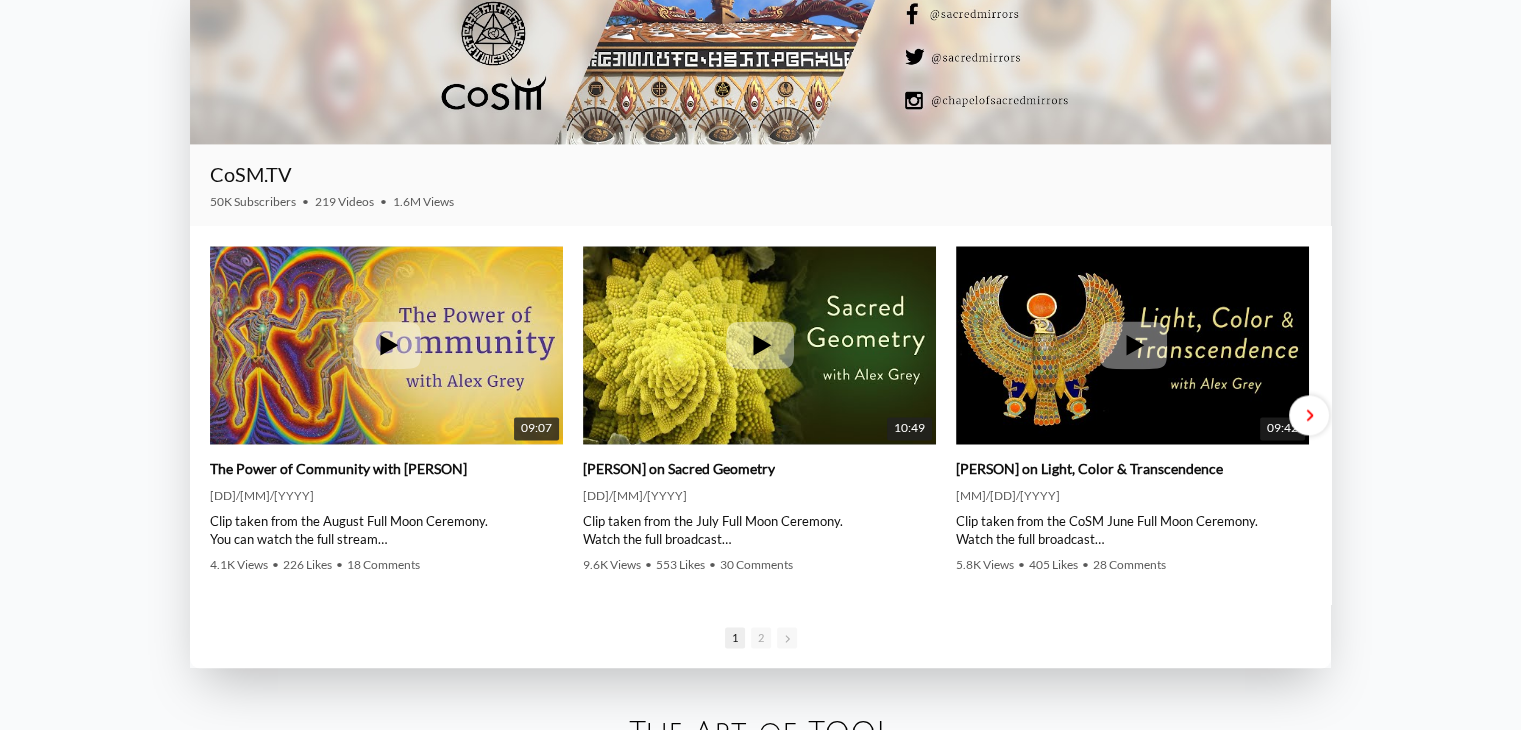 click at bounding box center (1308, 415) 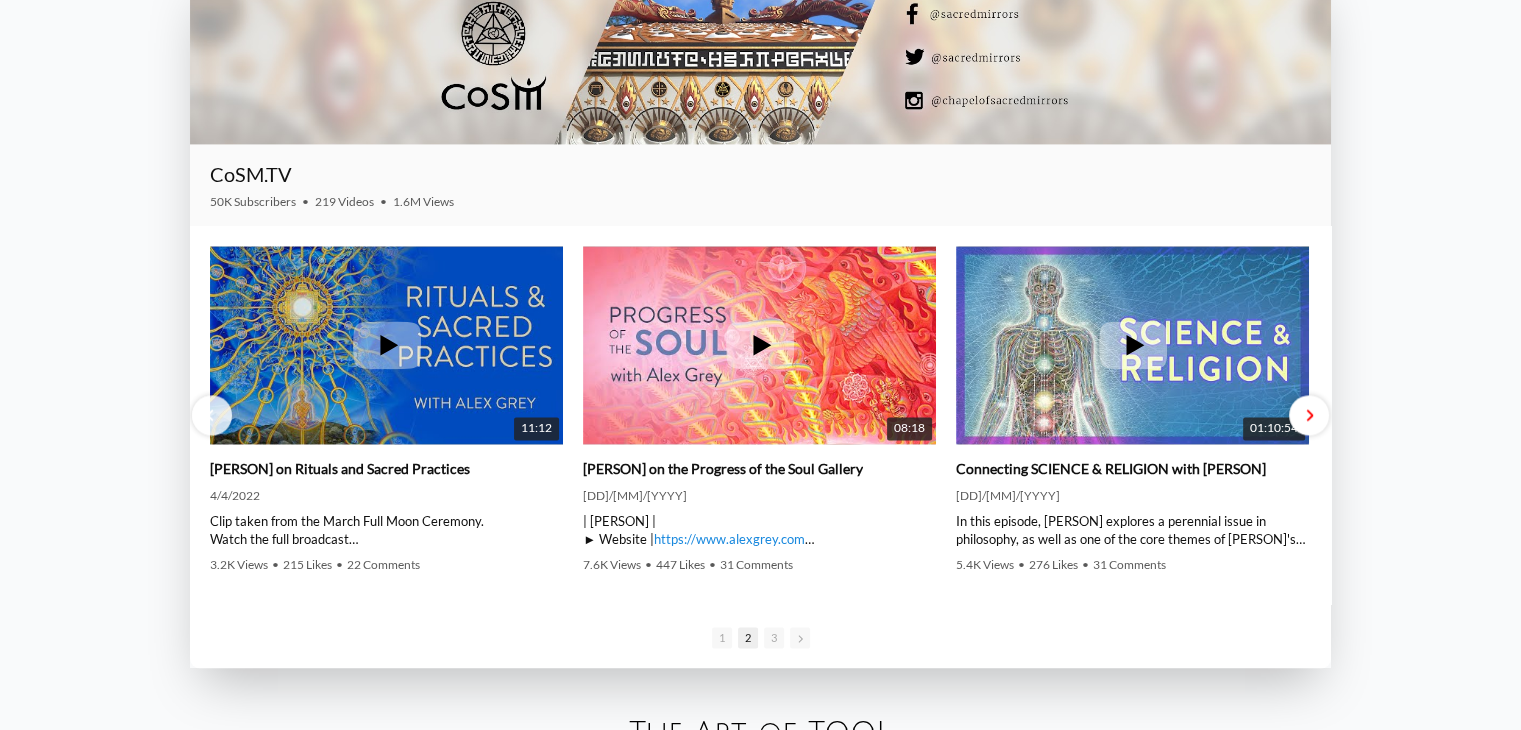 click at bounding box center [1309, 415] 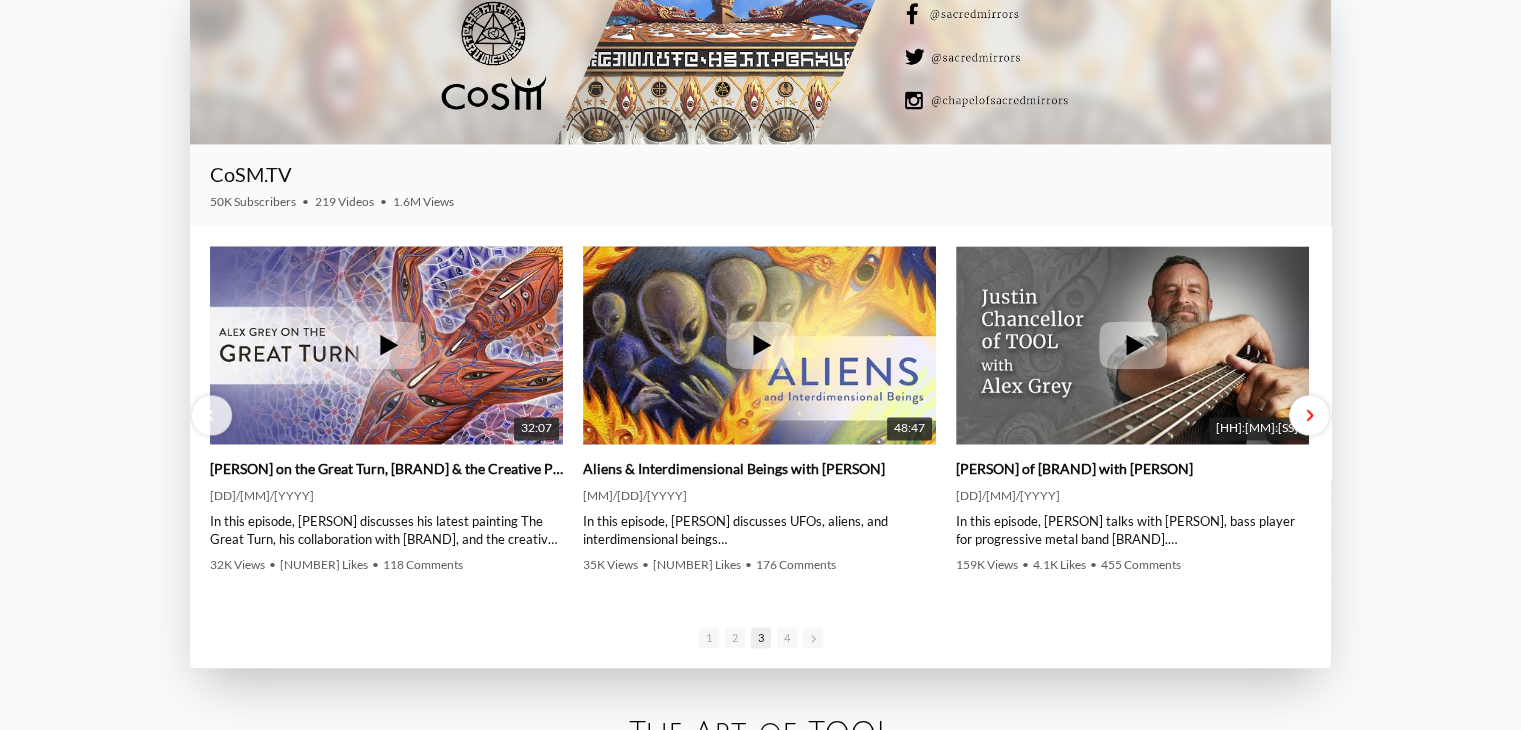 click at bounding box center [1309, 415] 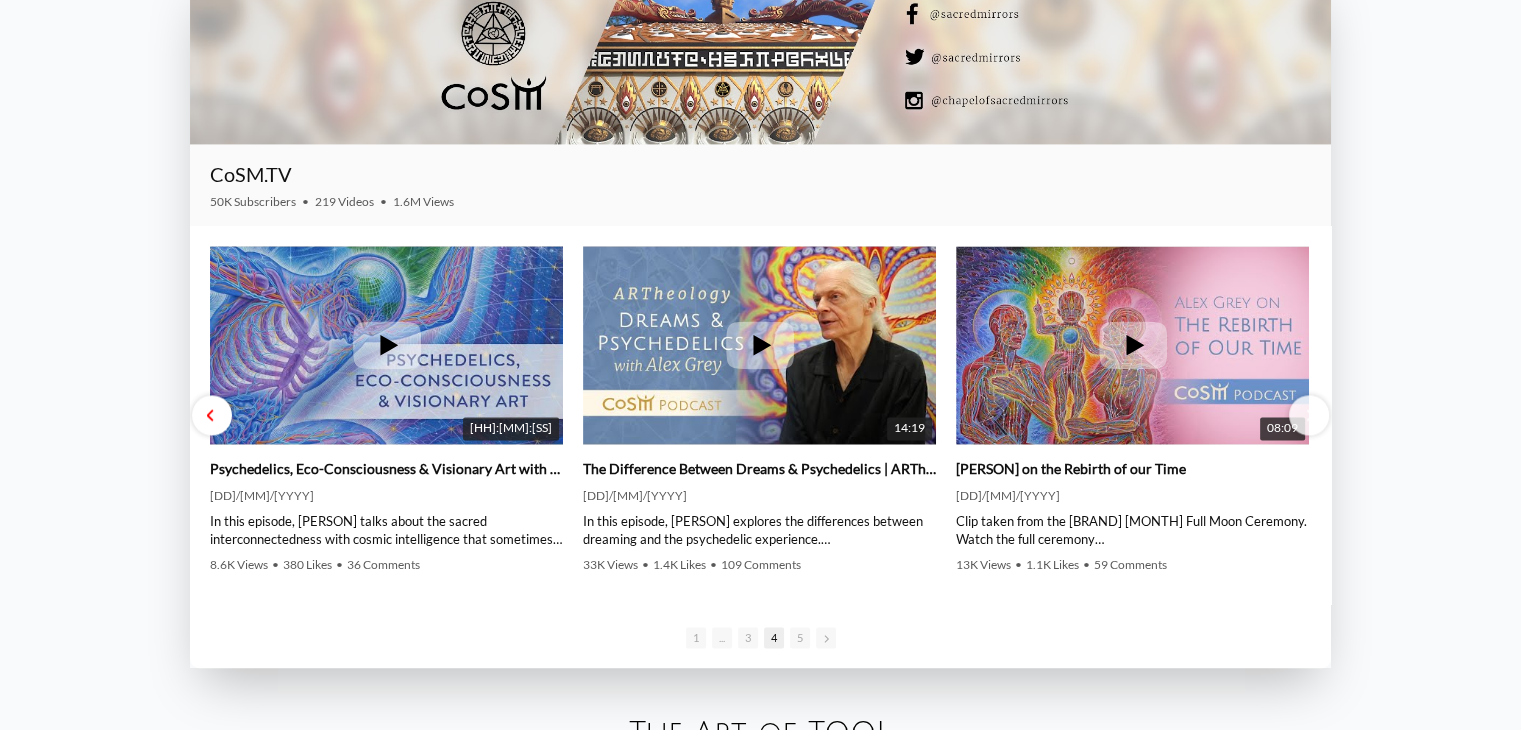 click at bounding box center (211, 415) 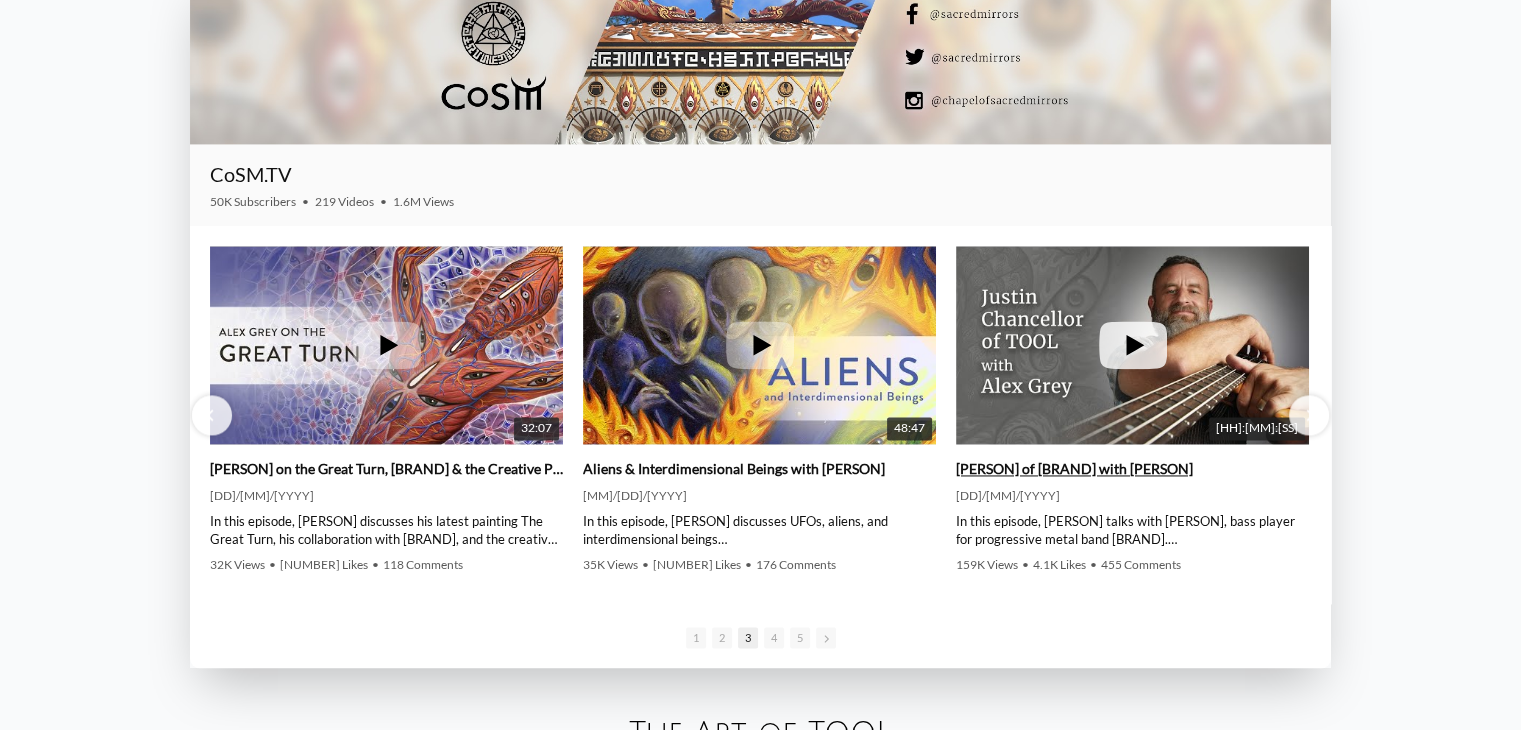 click 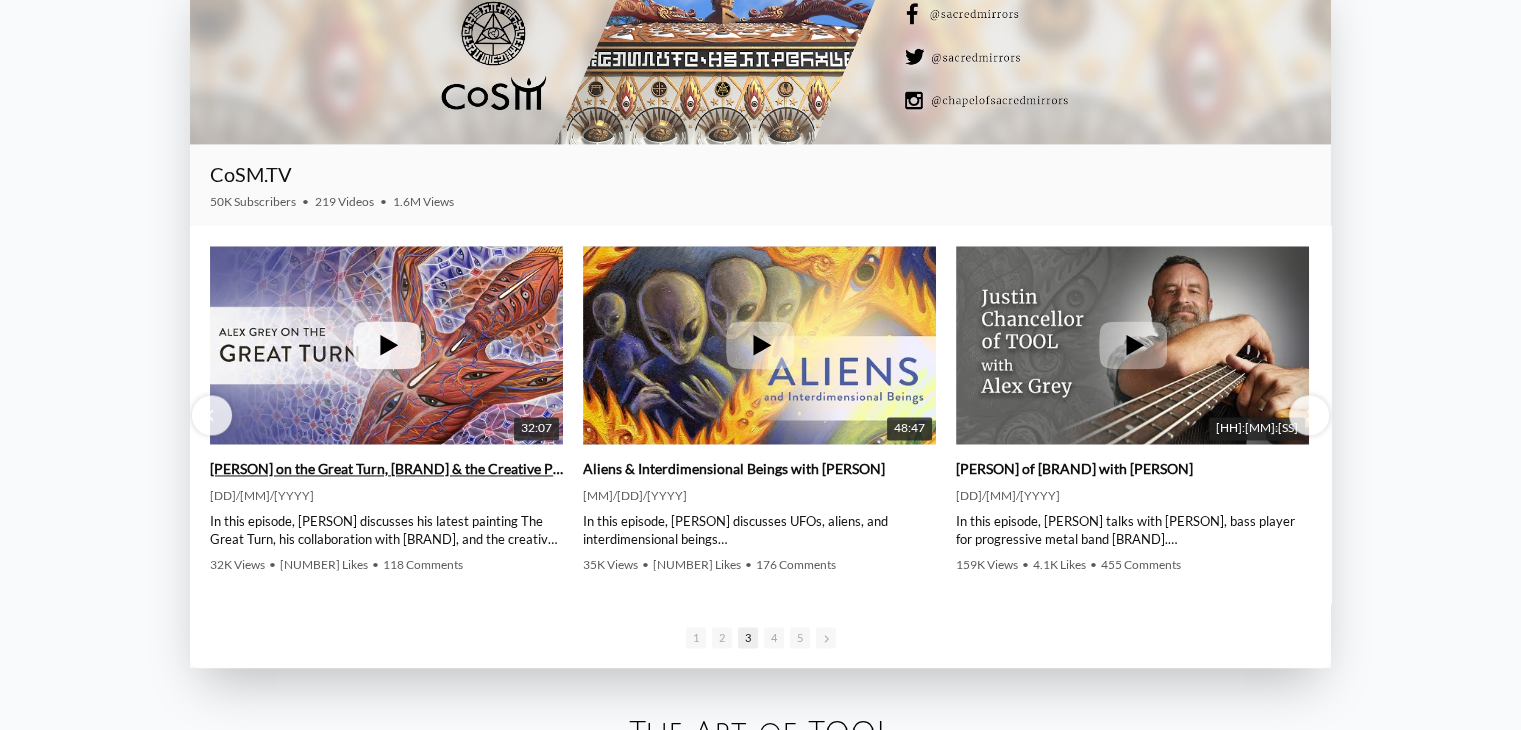 click on "Alex Grey on the Great Turn, TOOL & the Creative Process" at bounding box center [386, 469] 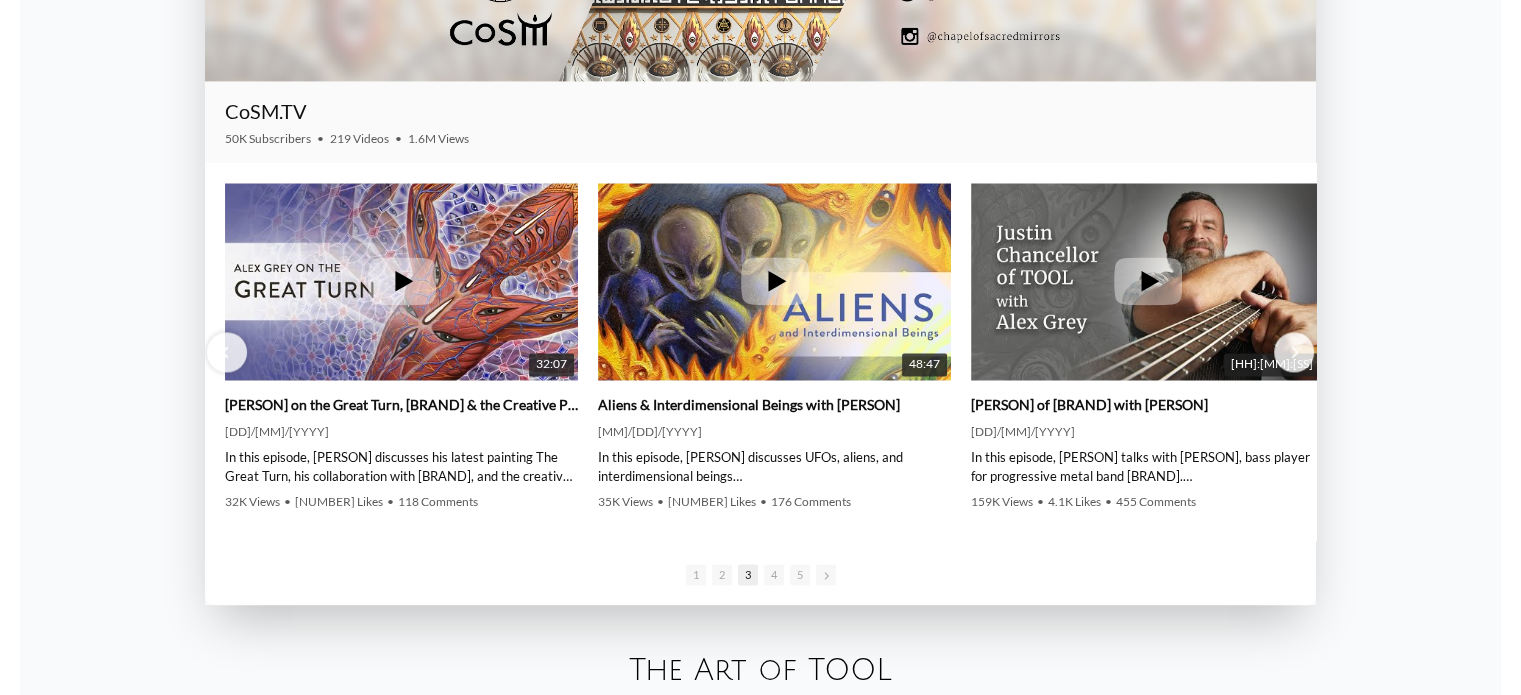 scroll, scrollTop: 2912, scrollLeft: 0, axis: vertical 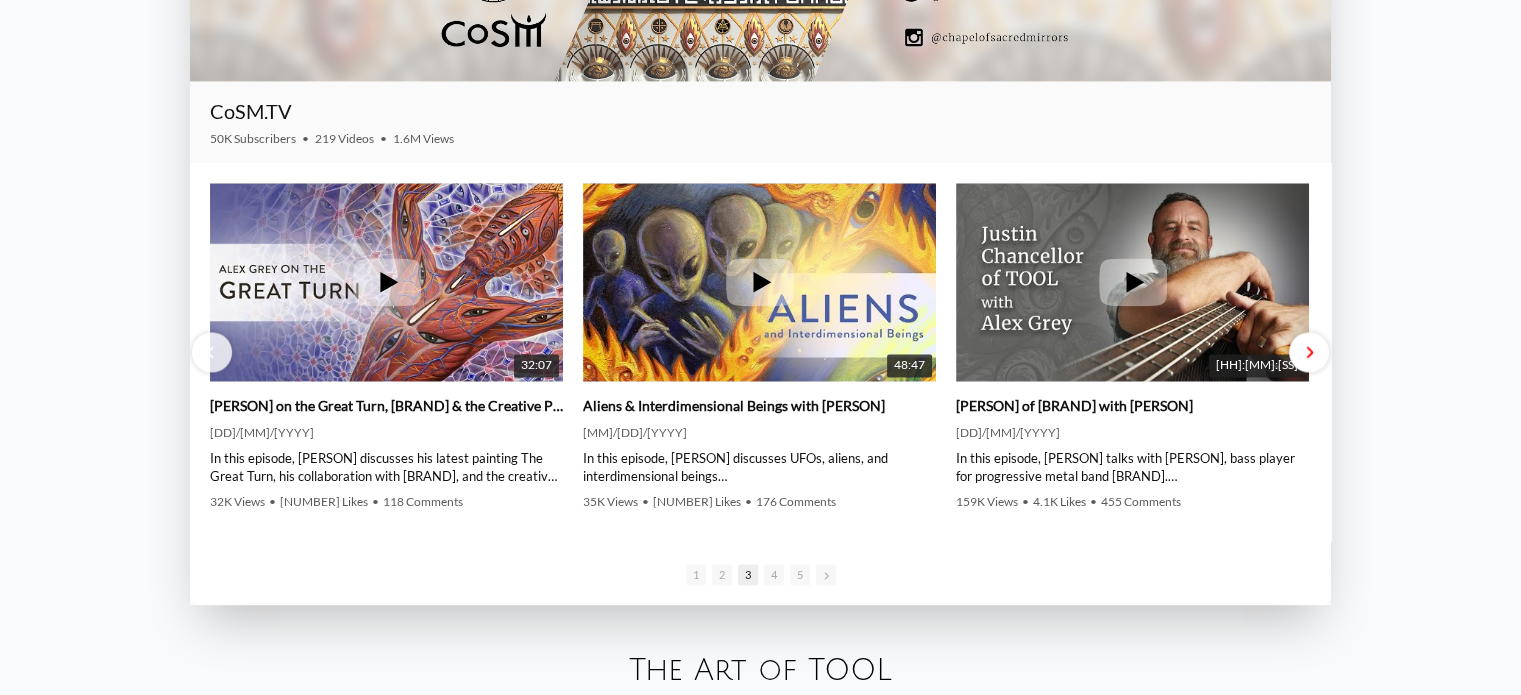 click at bounding box center [1309, 352] 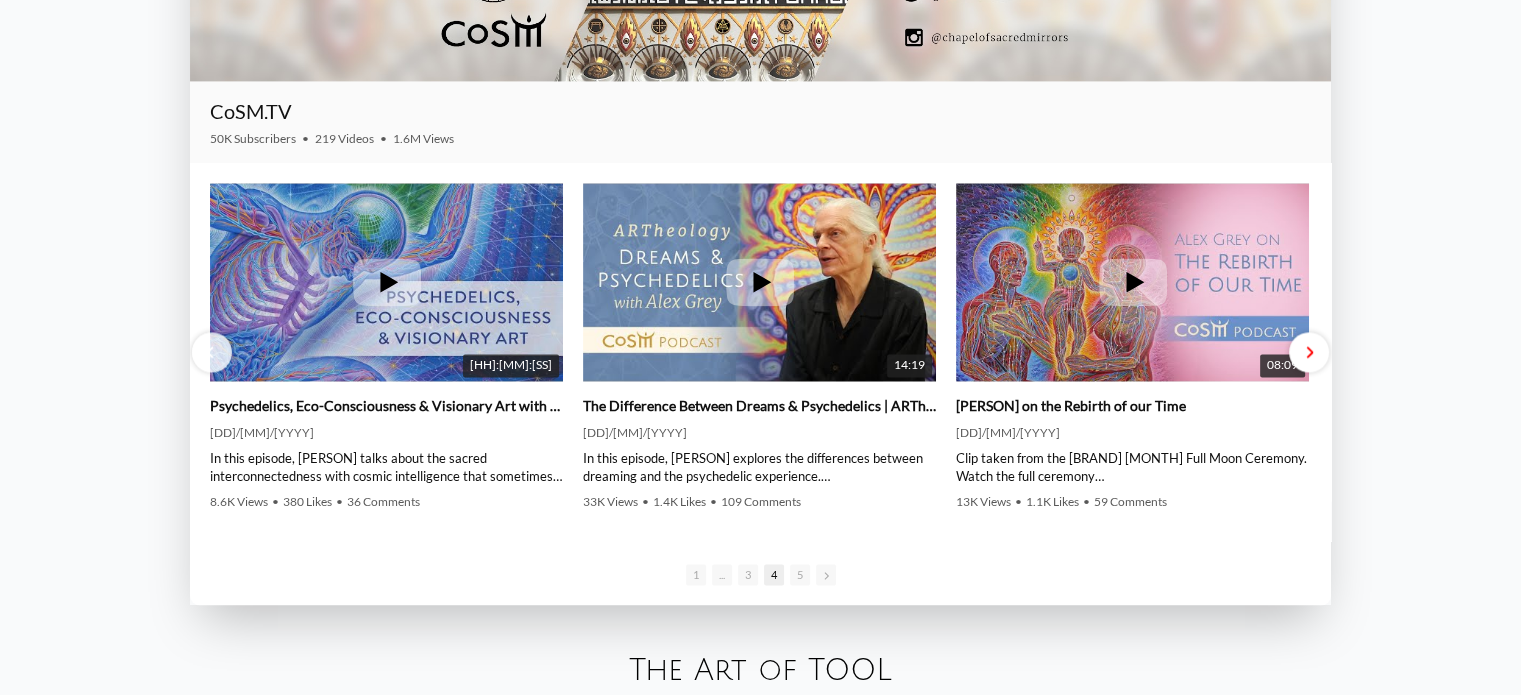 click at bounding box center [1309, 352] 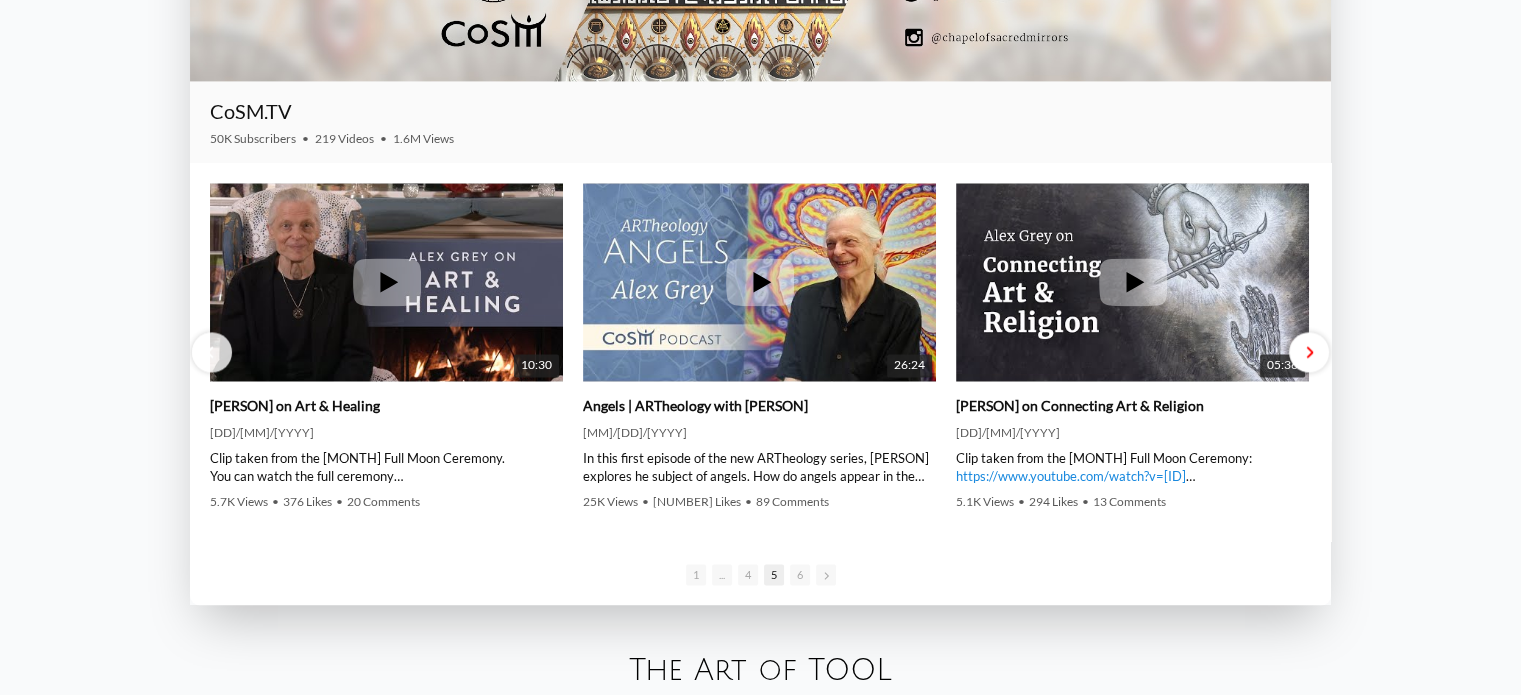 click at bounding box center (1309, 352) 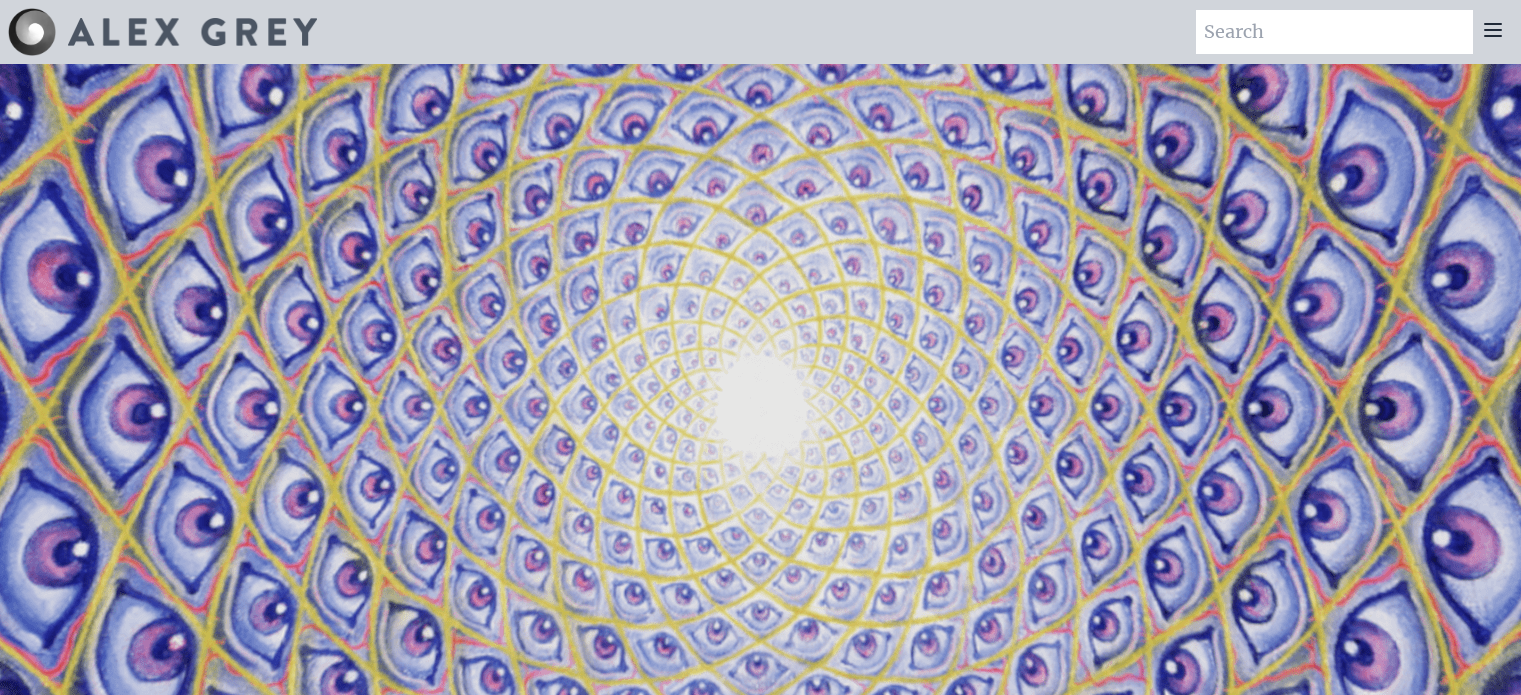 scroll, scrollTop: 0, scrollLeft: 0, axis: both 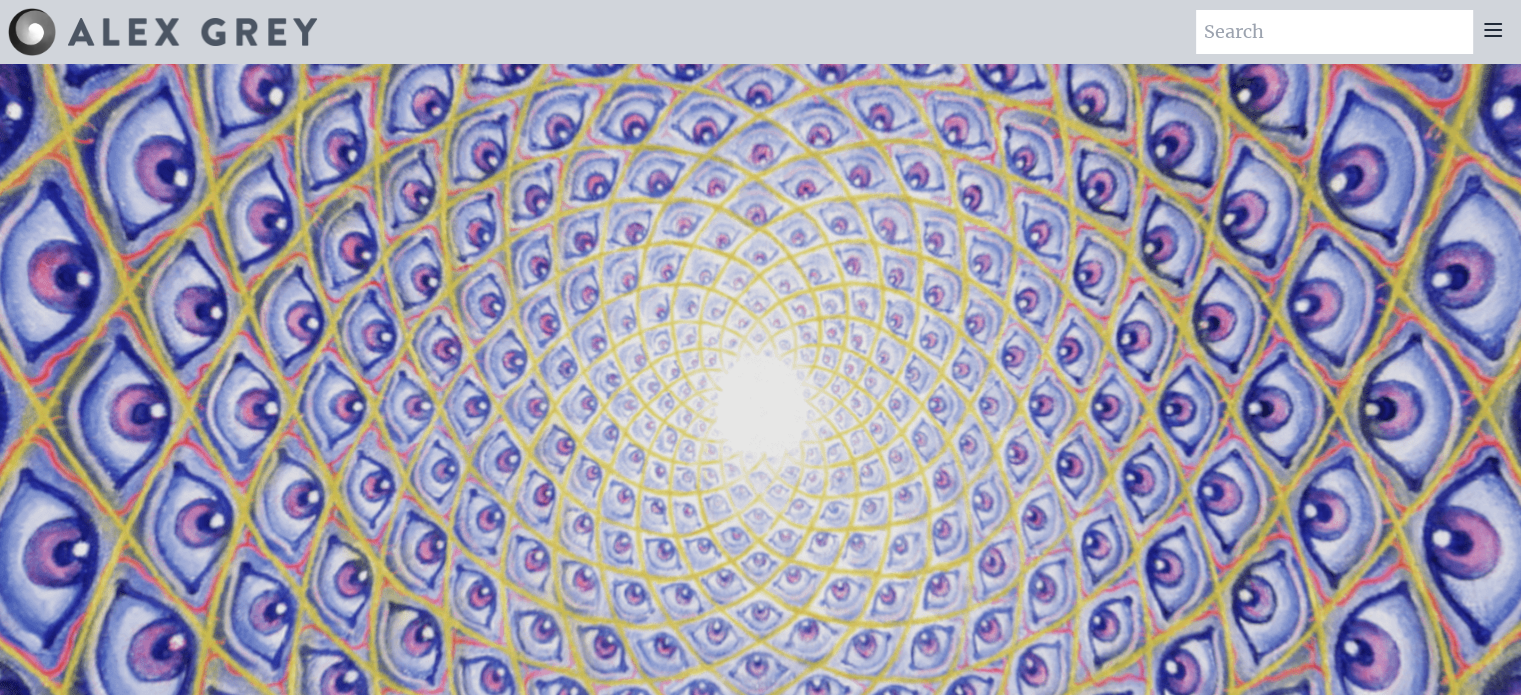 click 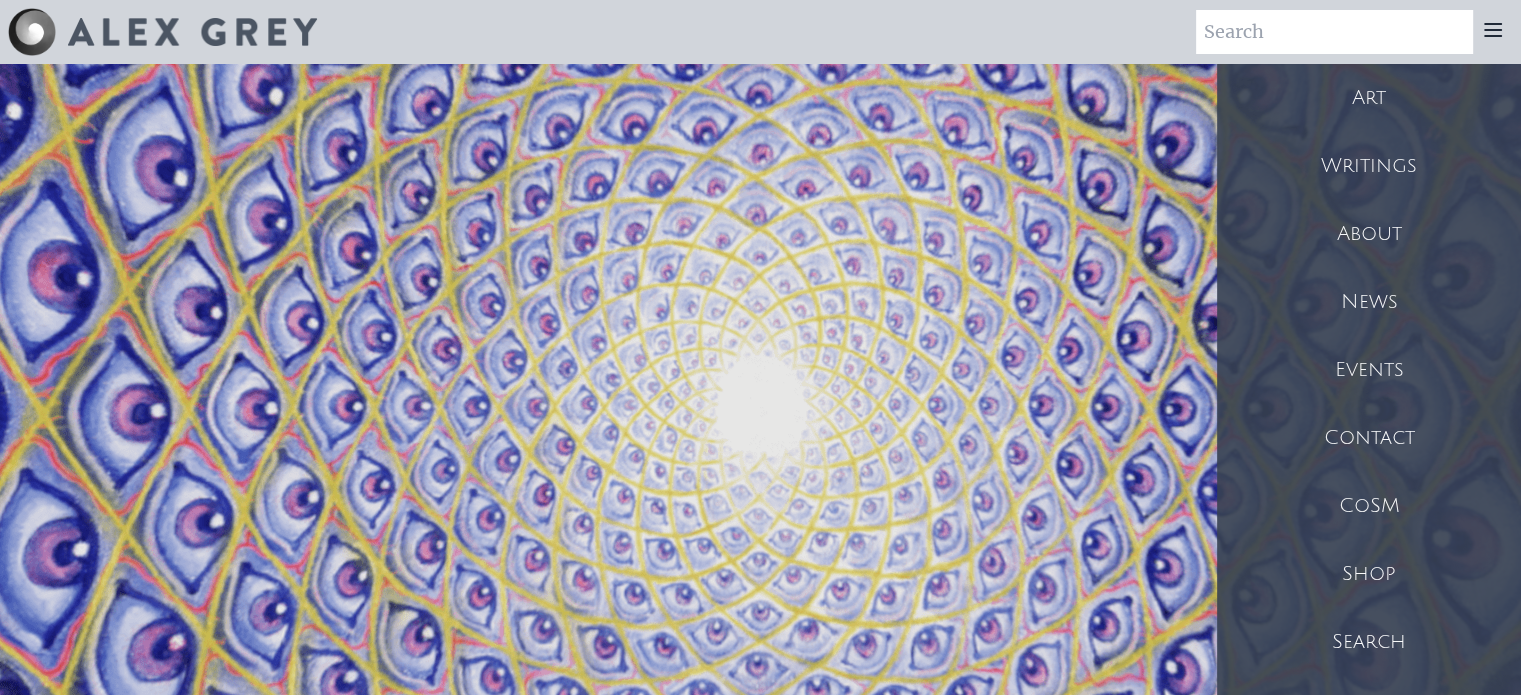 click on "Art" at bounding box center (1369, 98) 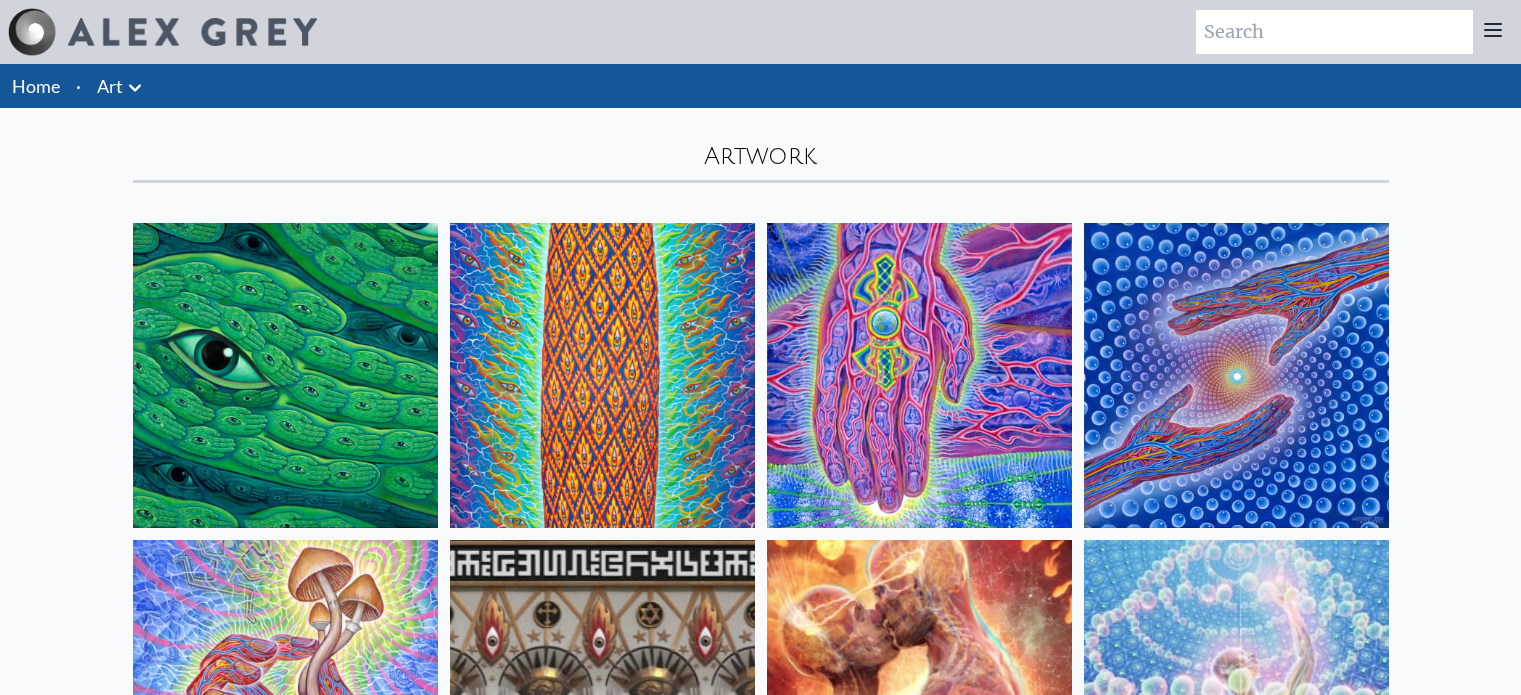 scroll, scrollTop: 0, scrollLeft: 0, axis: both 